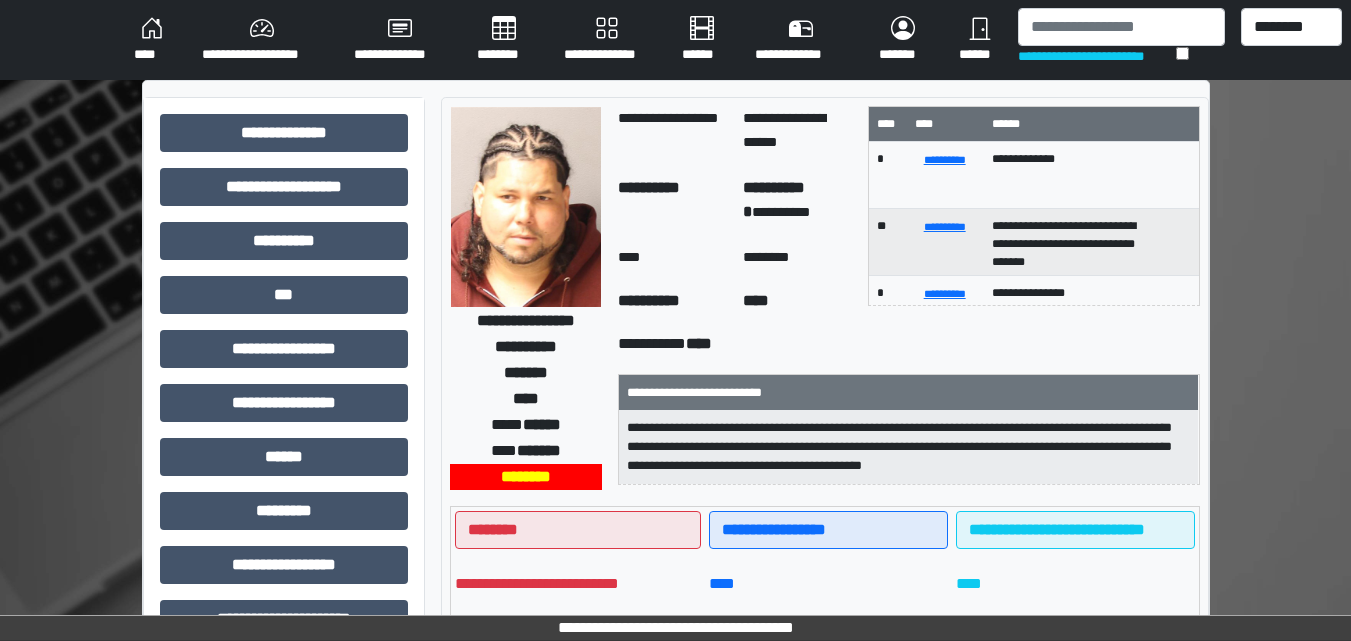 scroll, scrollTop: 0, scrollLeft: 0, axis: both 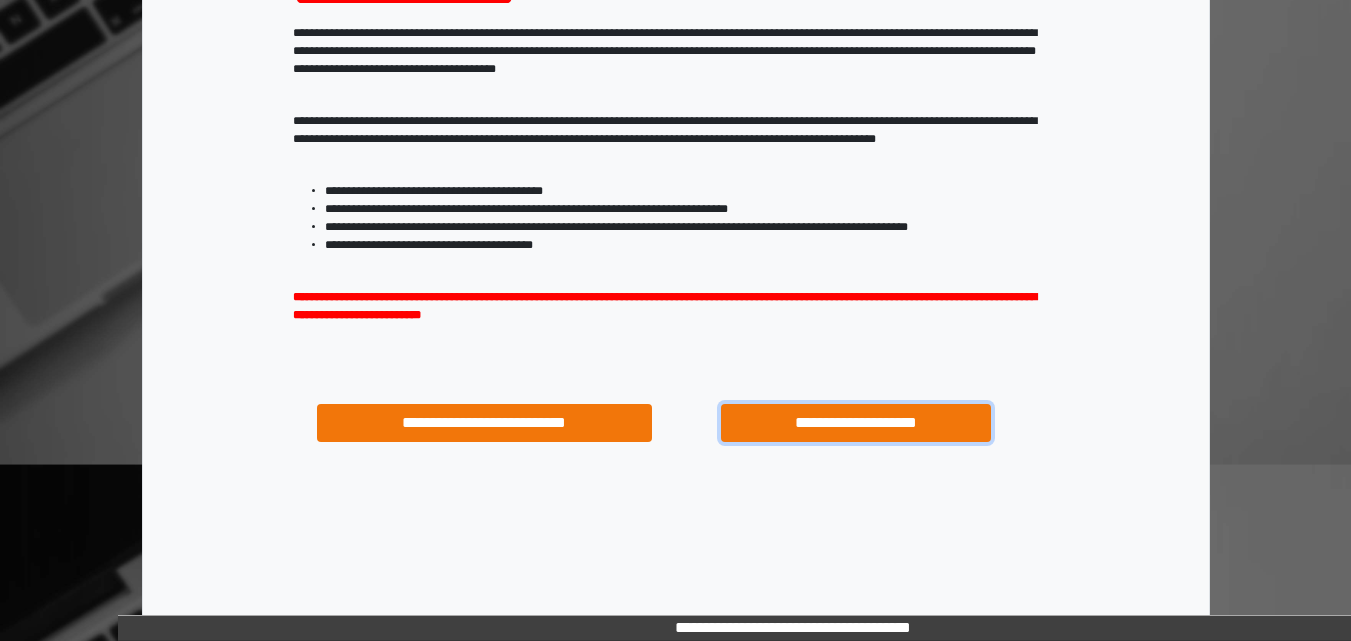 click on "**********" at bounding box center (855, 423) 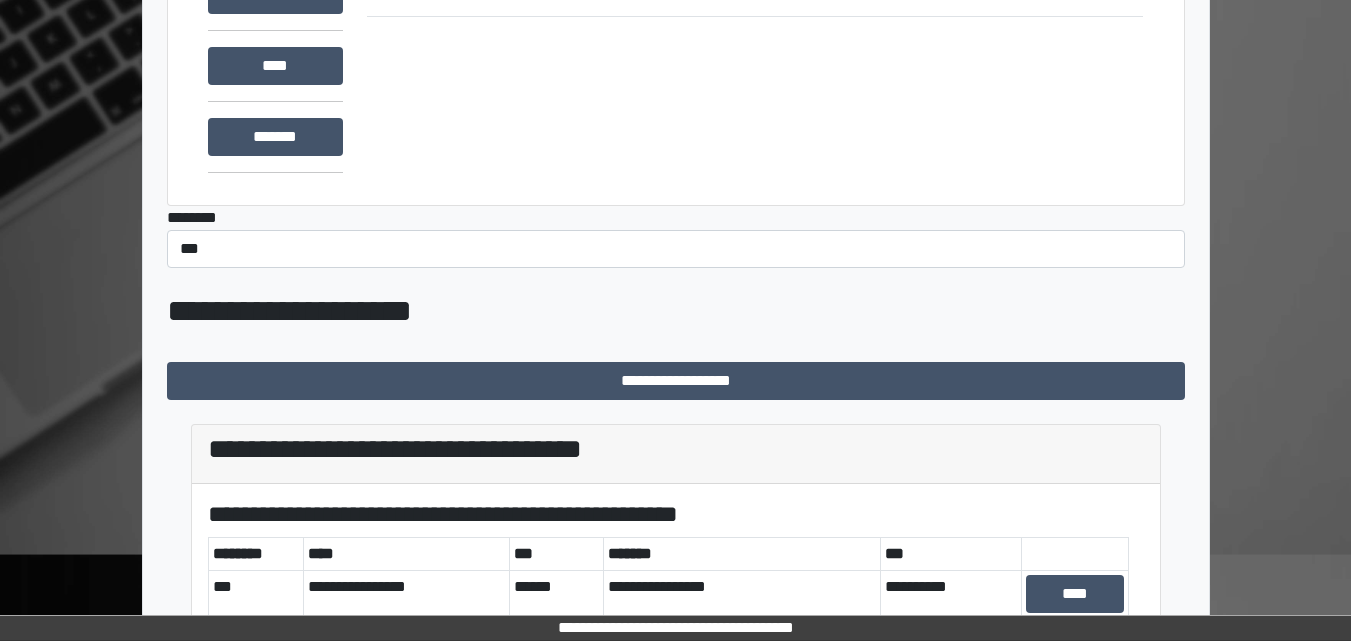 scroll, scrollTop: 391, scrollLeft: 0, axis: vertical 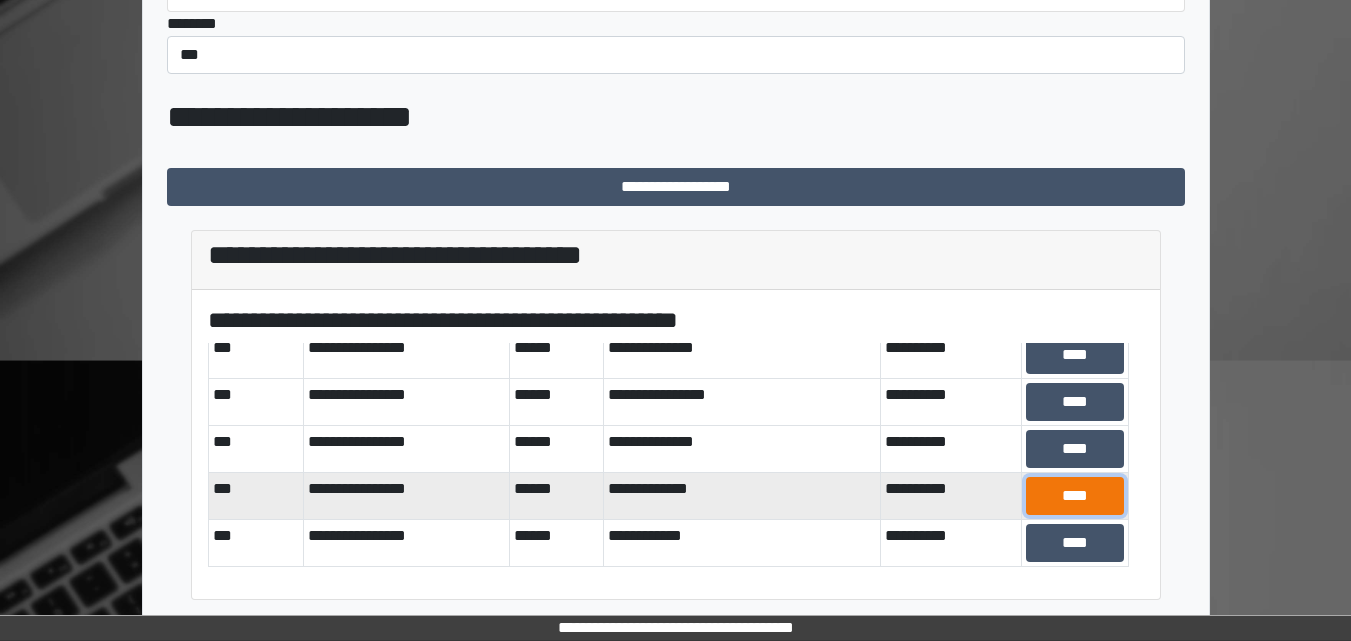 click on "****" at bounding box center (1075, 496) 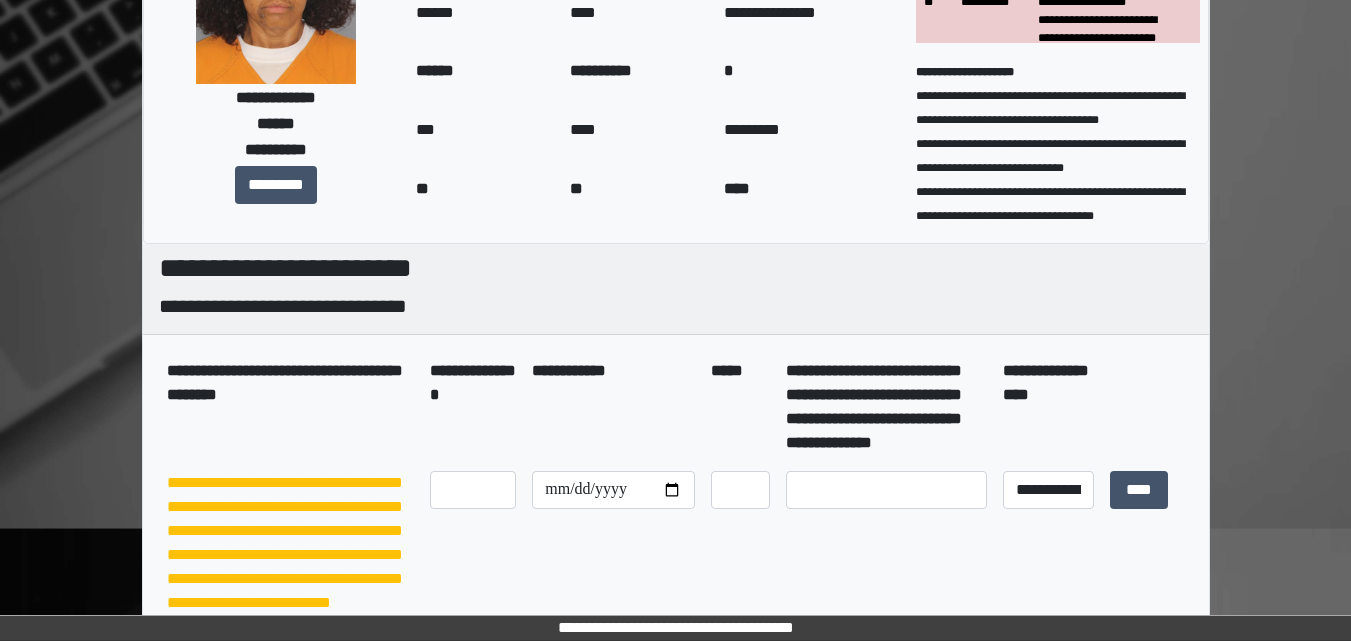 scroll, scrollTop: 0, scrollLeft: 0, axis: both 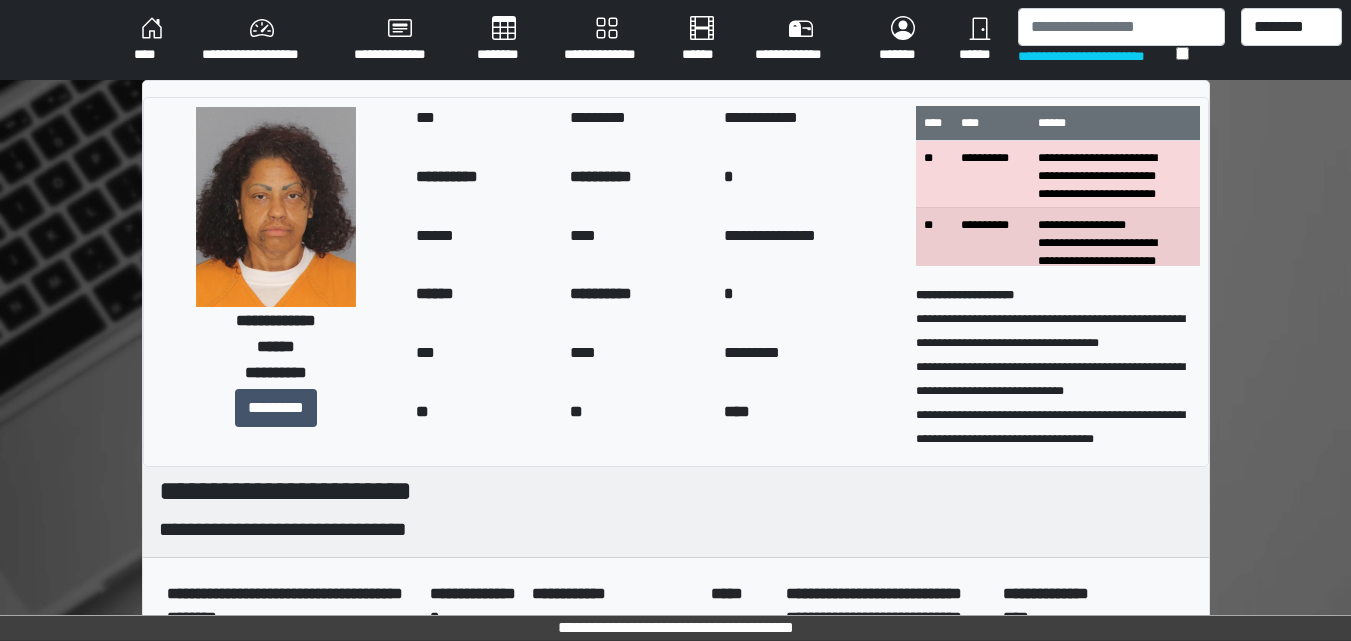 click on "****" at bounding box center [152, 40] 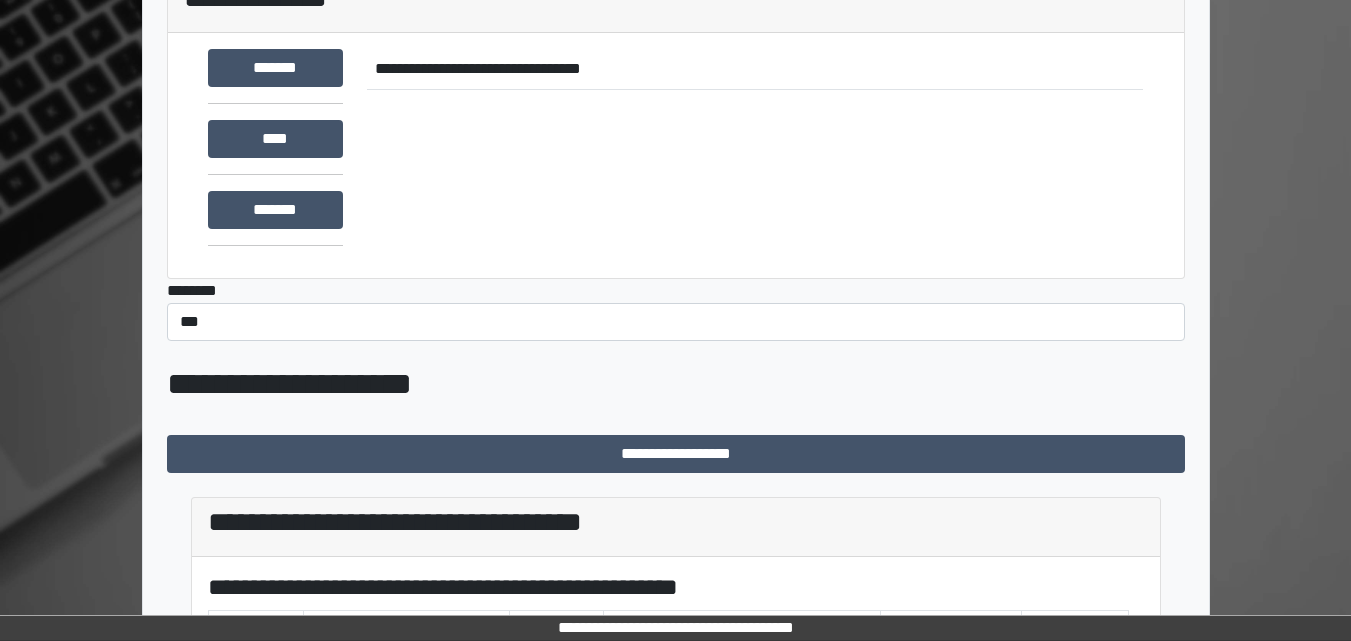 scroll, scrollTop: 391, scrollLeft: 0, axis: vertical 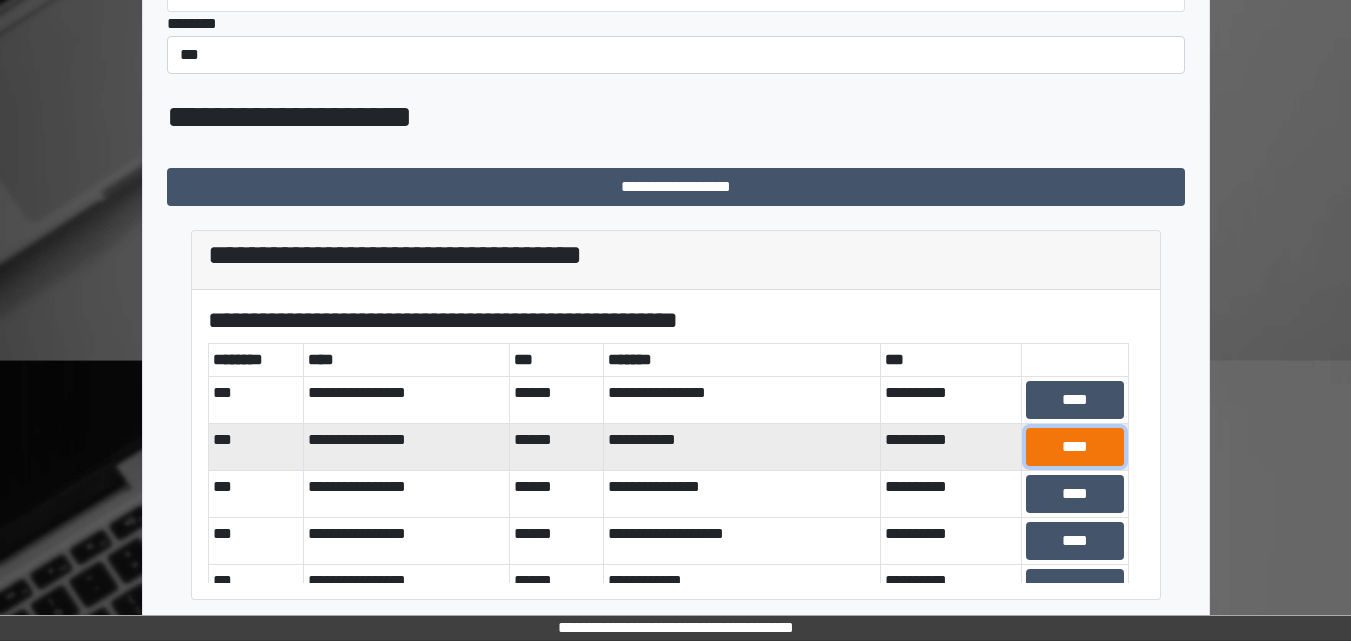 click on "****" at bounding box center [1075, 447] 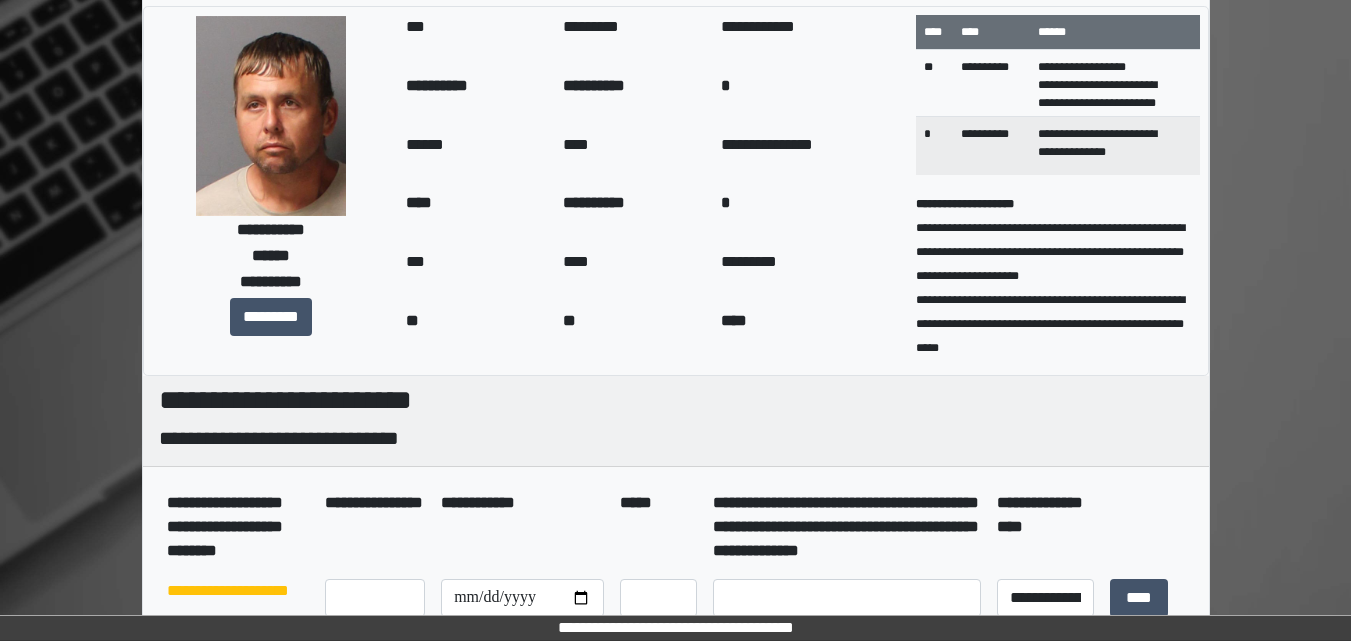 scroll, scrollTop: 0, scrollLeft: 0, axis: both 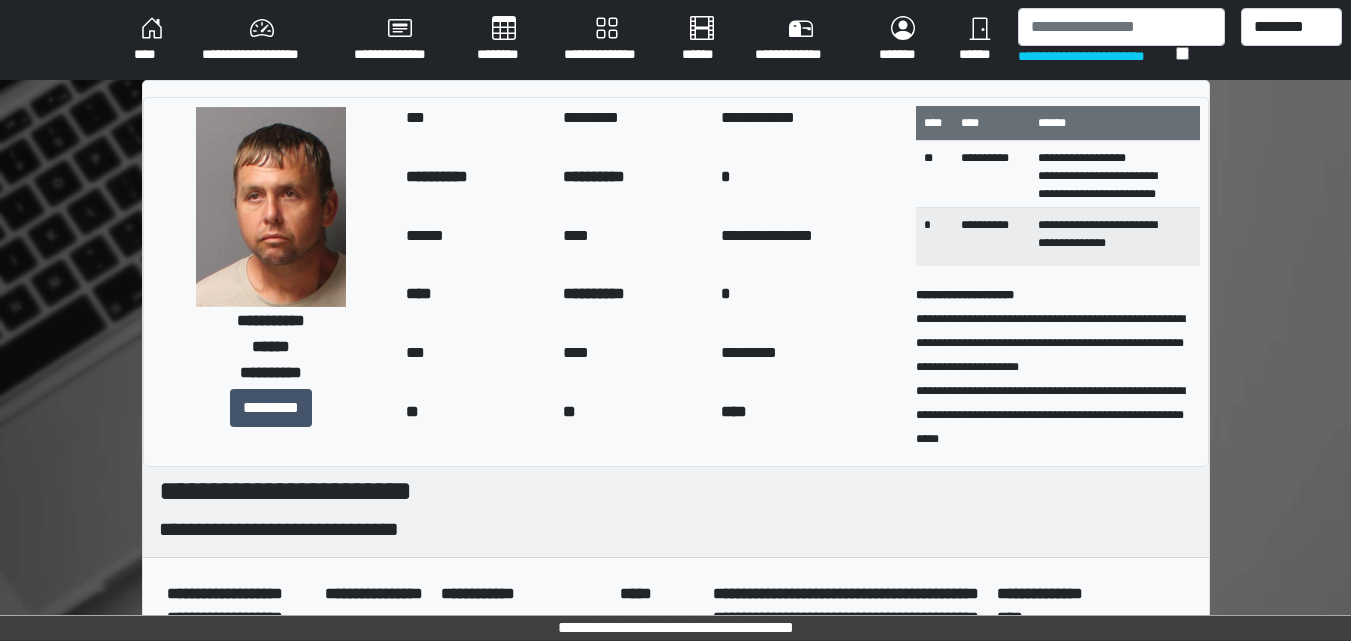 click on "****" at bounding box center [152, 40] 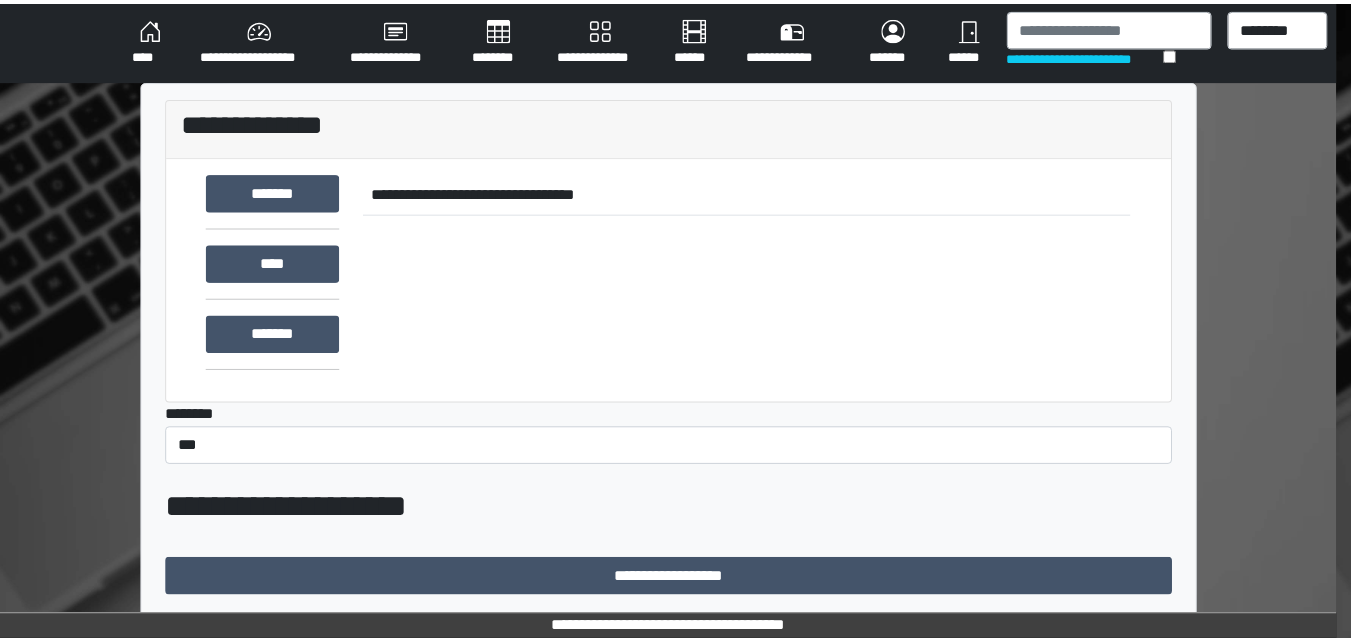 scroll, scrollTop: 0, scrollLeft: 0, axis: both 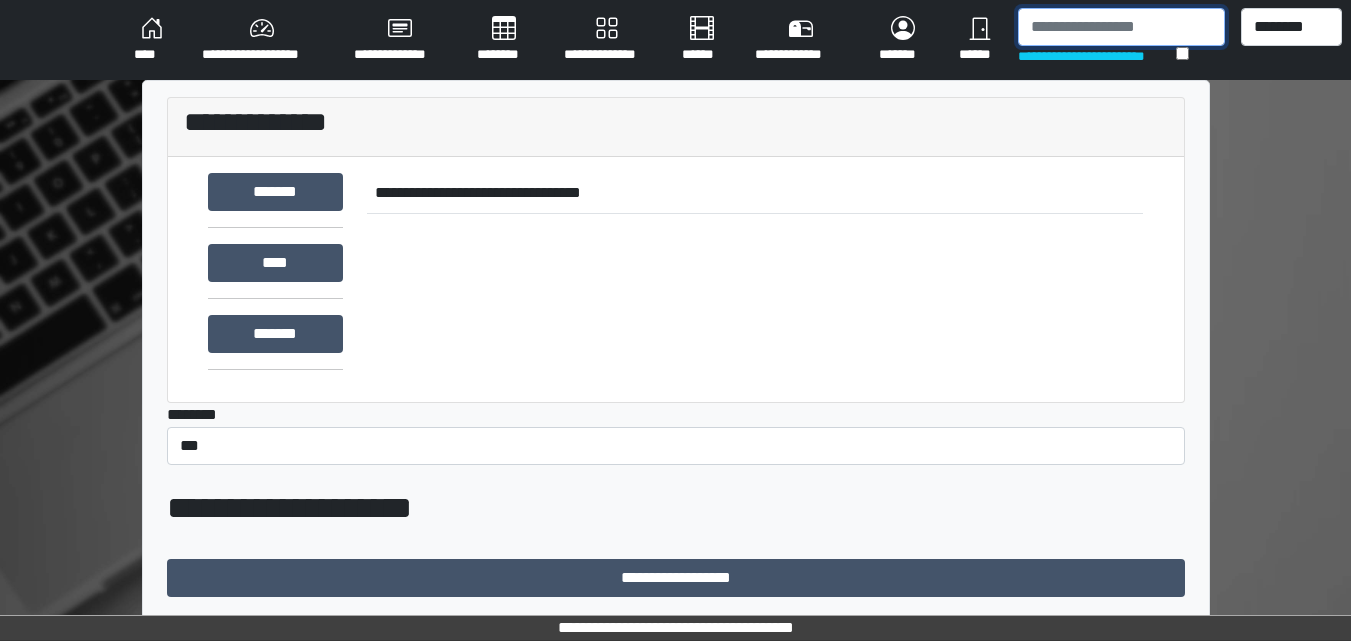 click at bounding box center [1121, 27] 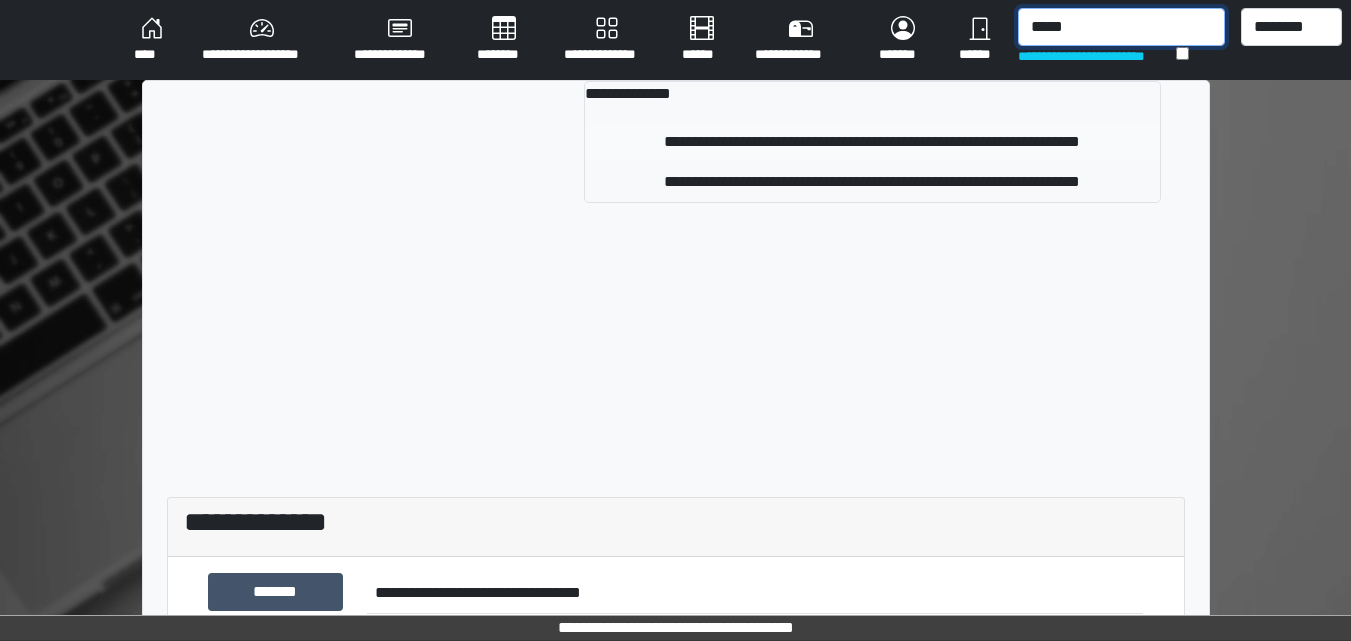 type on "*****" 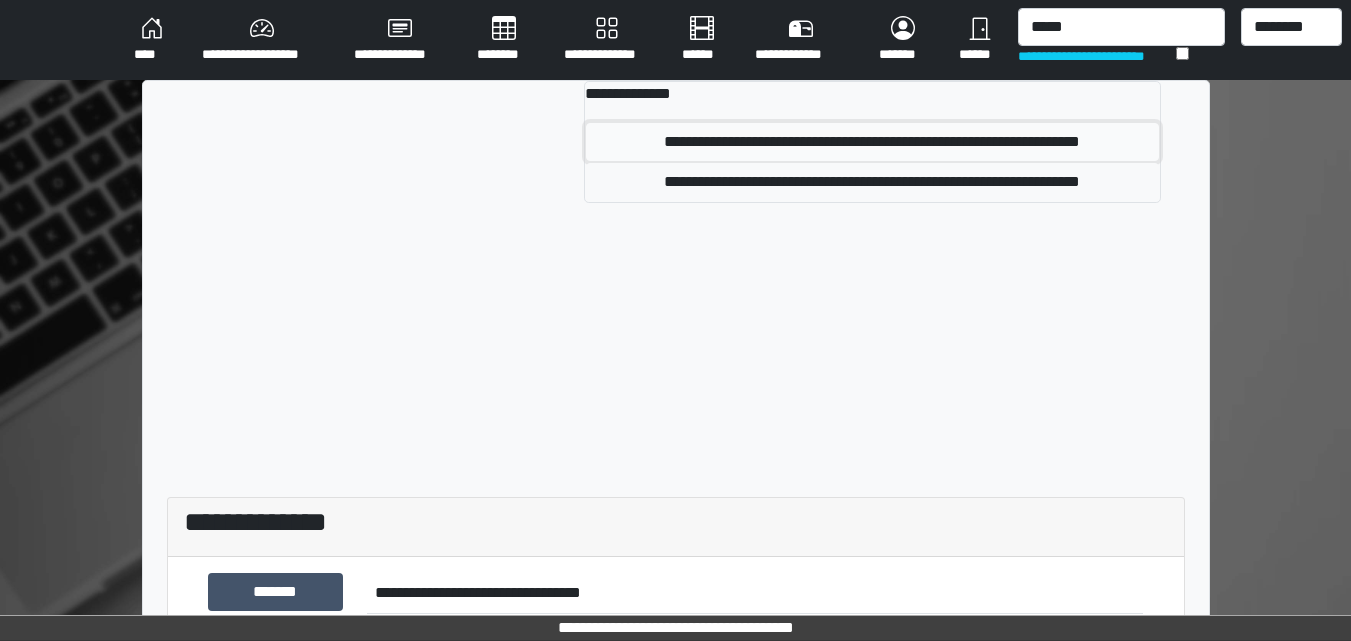 click on "**********" at bounding box center (872, 142) 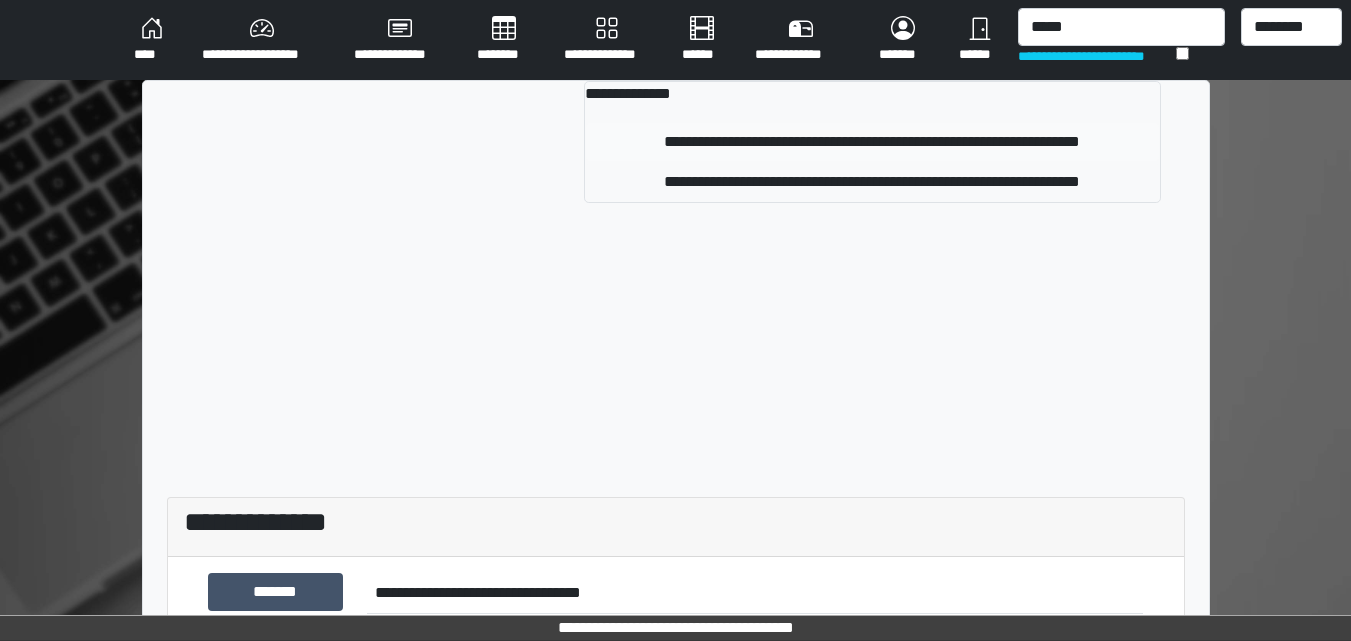type 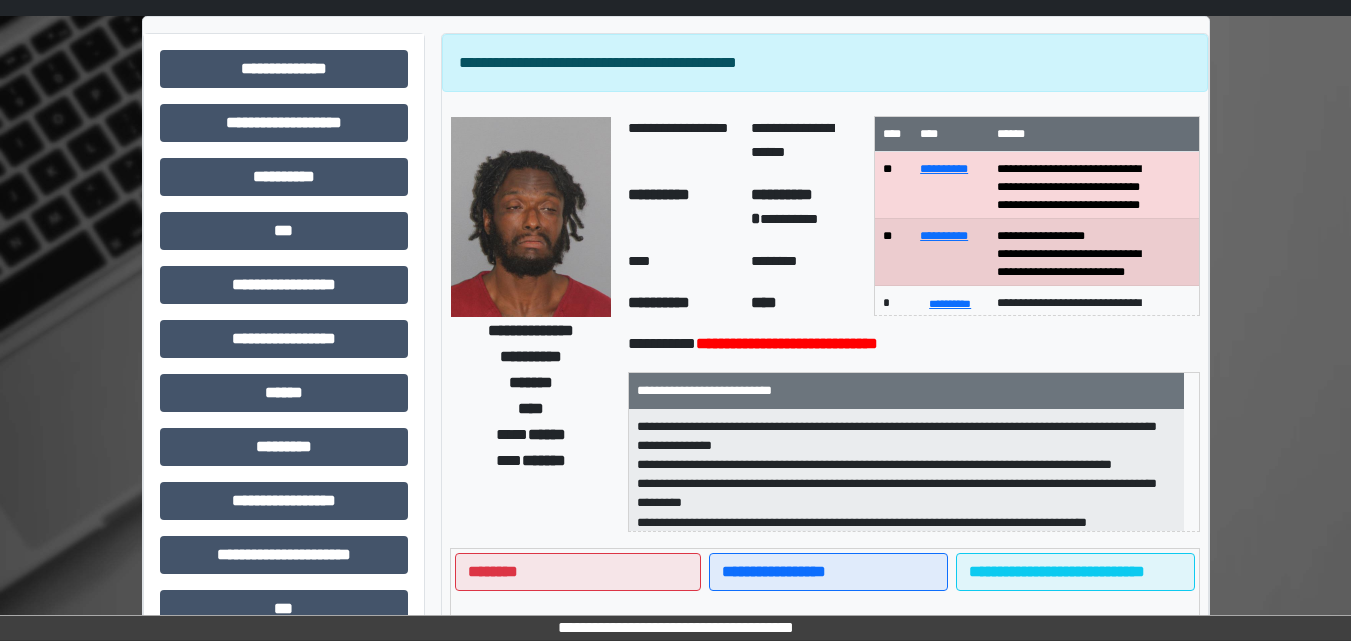 scroll, scrollTop: 100, scrollLeft: 0, axis: vertical 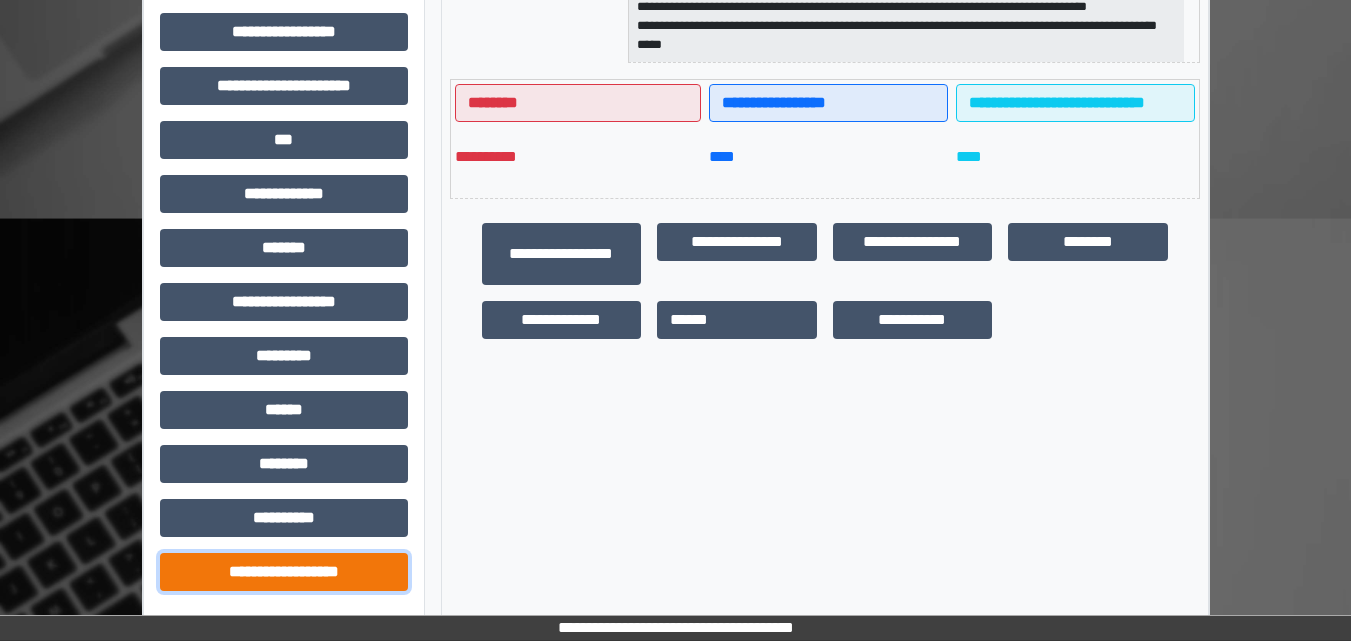 click on "**********" at bounding box center [284, 572] 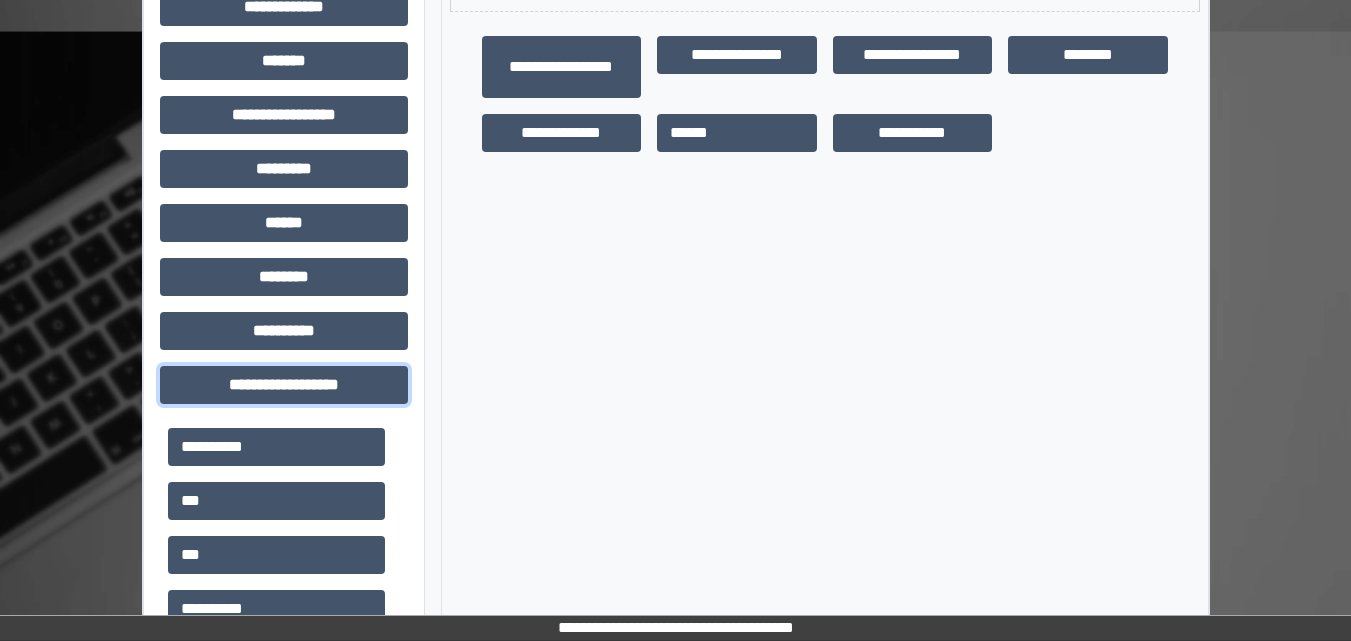 scroll, scrollTop: 1013, scrollLeft: 0, axis: vertical 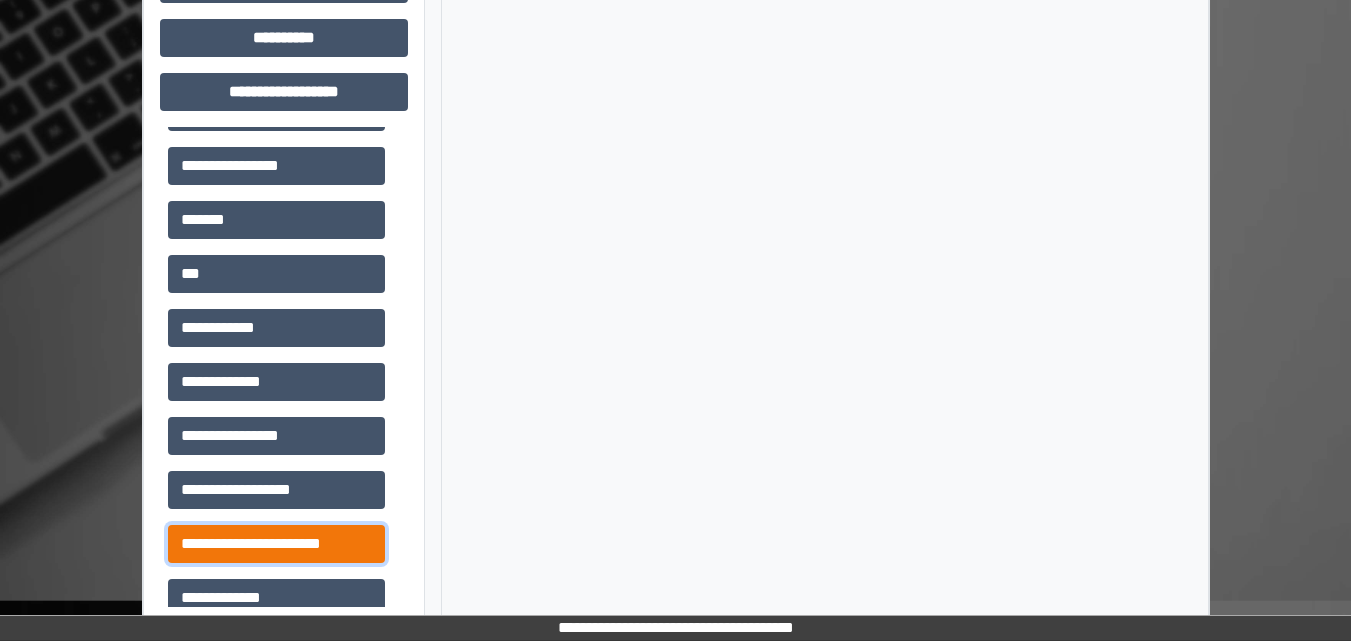 click on "**********" at bounding box center (276, 544) 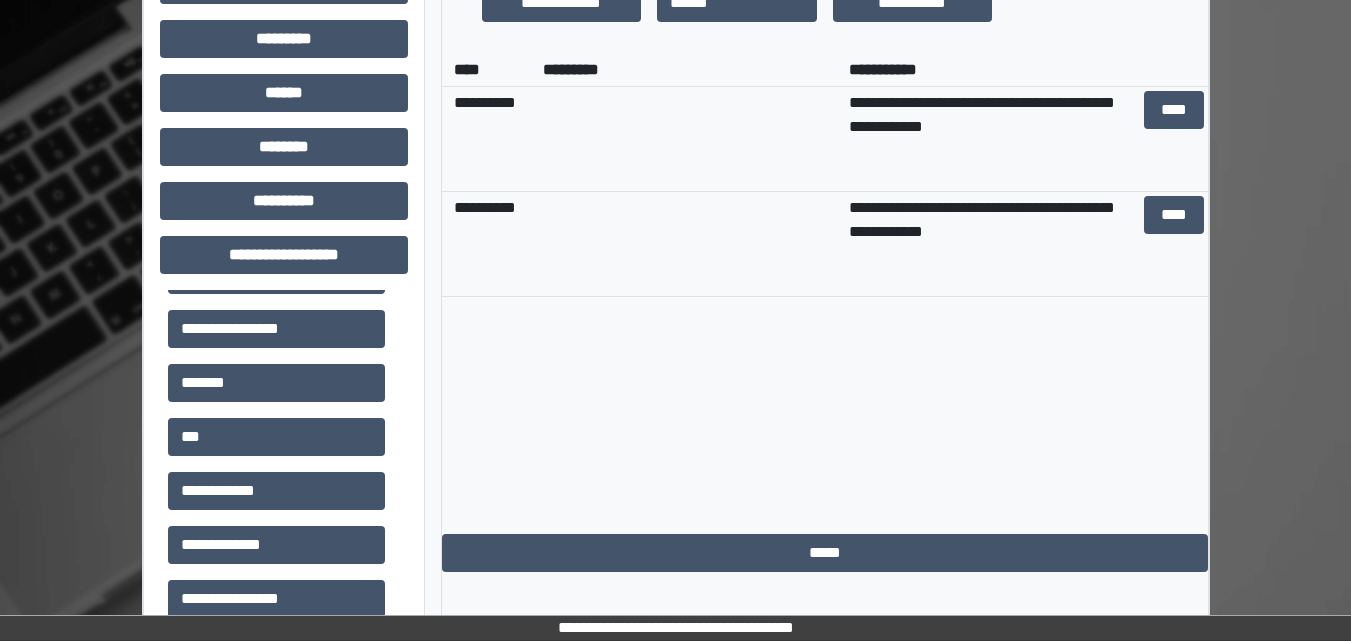 scroll, scrollTop: 613, scrollLeft: 0, axis: vertical 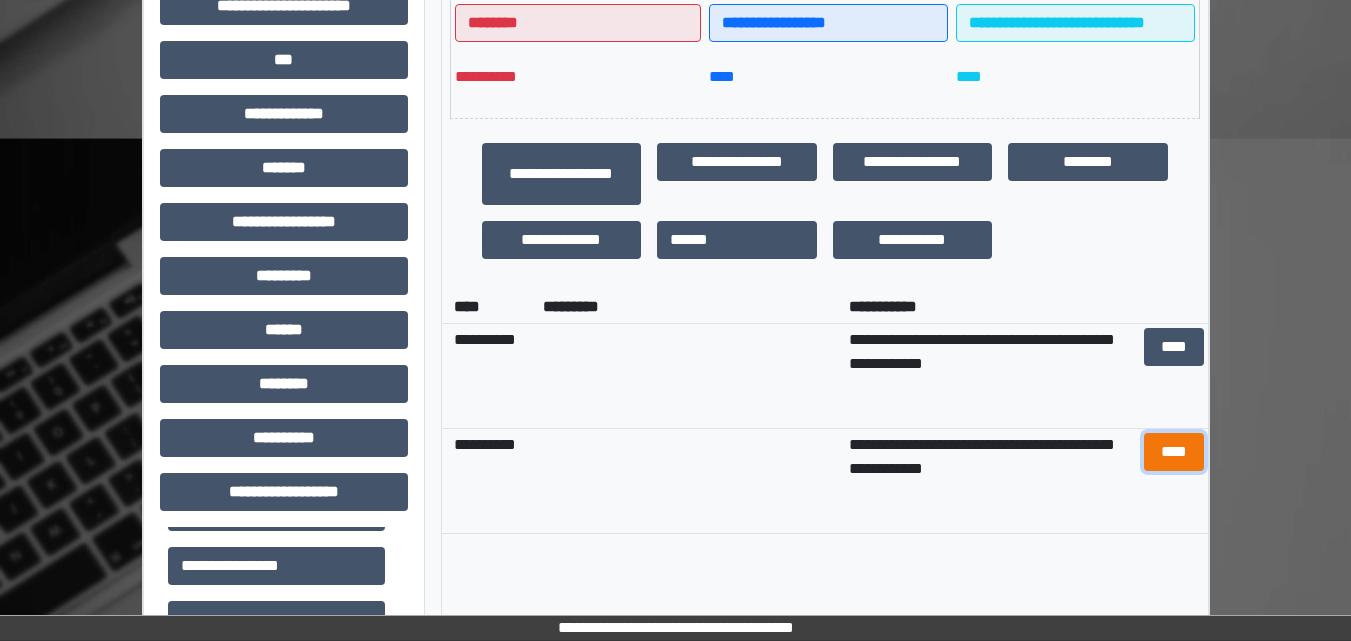 click on "****" at bounding box center (1174, 452) 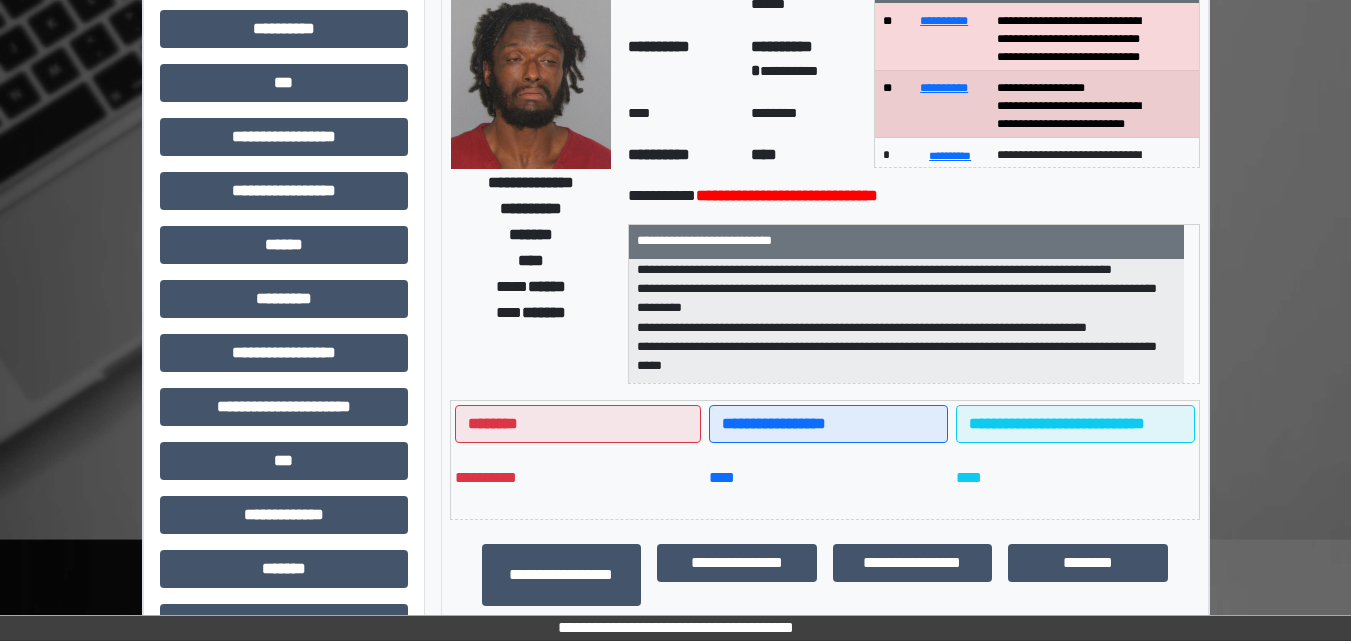 scroll, scrollTop: 13, scrollLeft: 0, axis: vertical 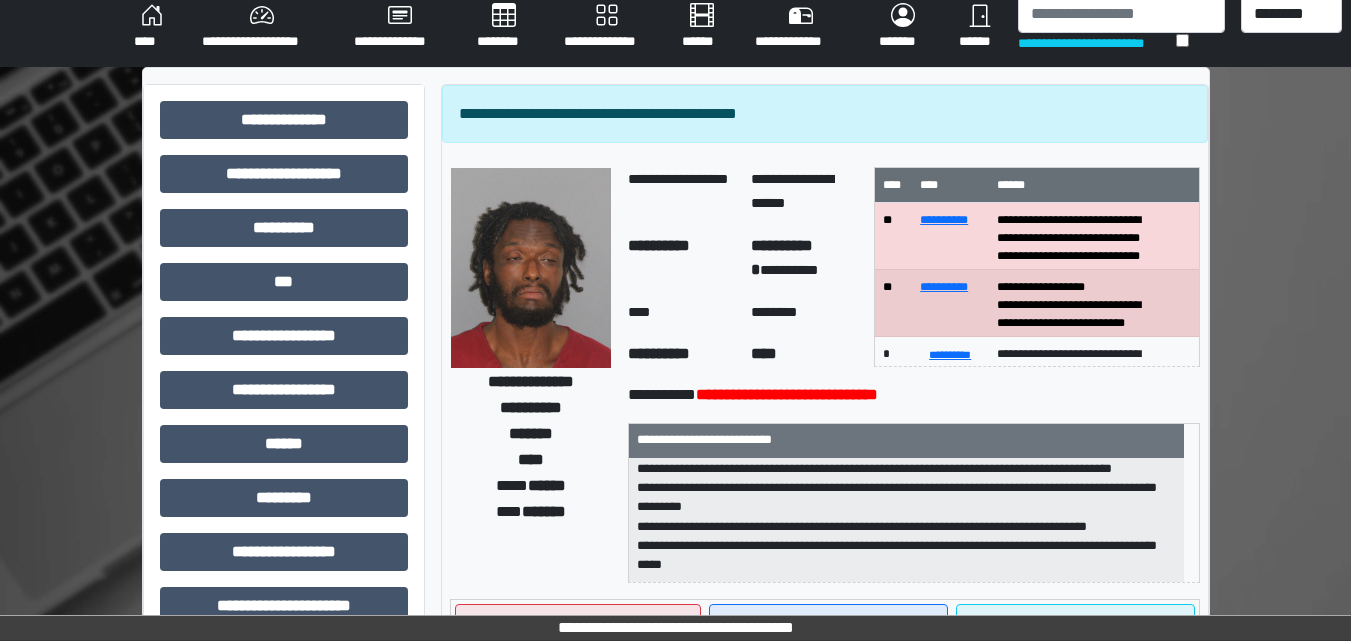 click on "****" at bounding box center [152, 27] 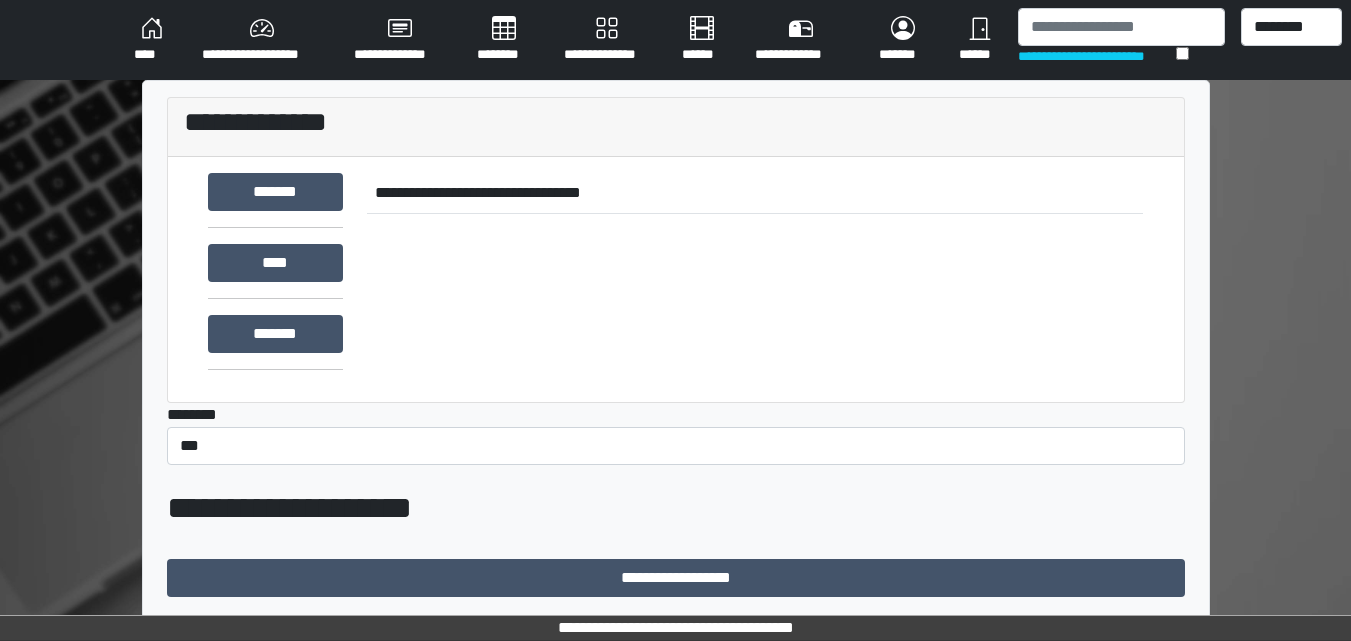 scroll, scrollTop: 391, scrollLeft: 0, axis: vertical 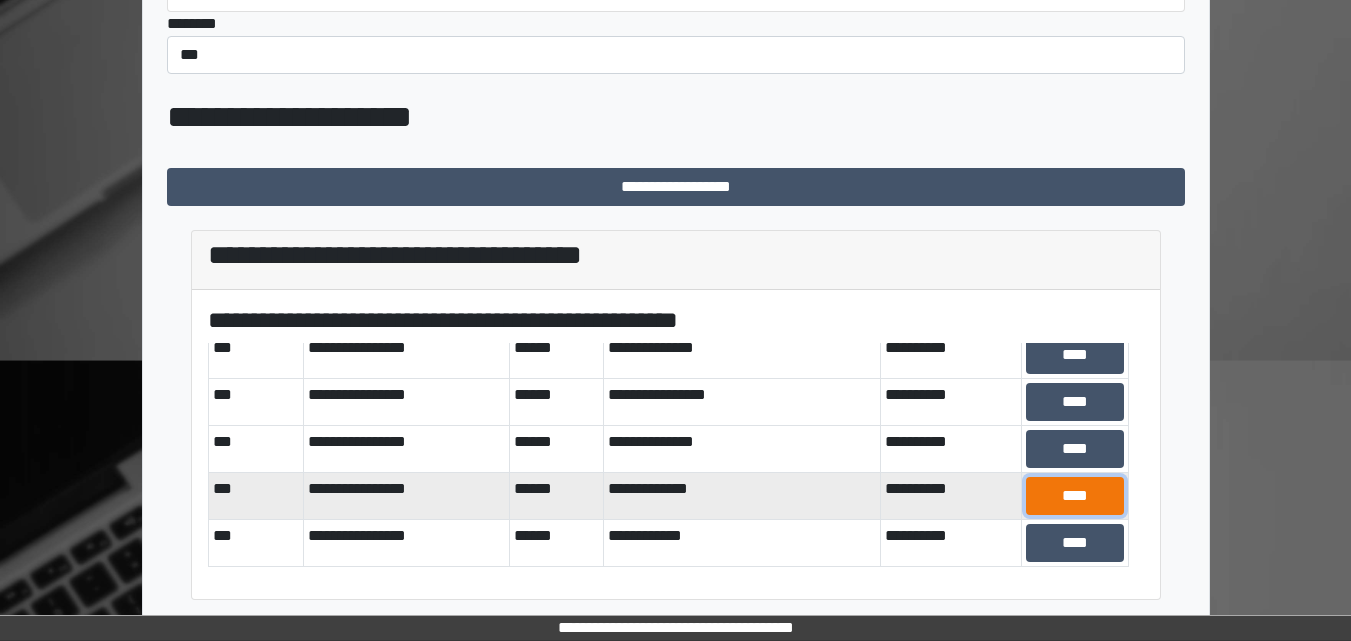 click on "****" at bounding box center (1075, 496) 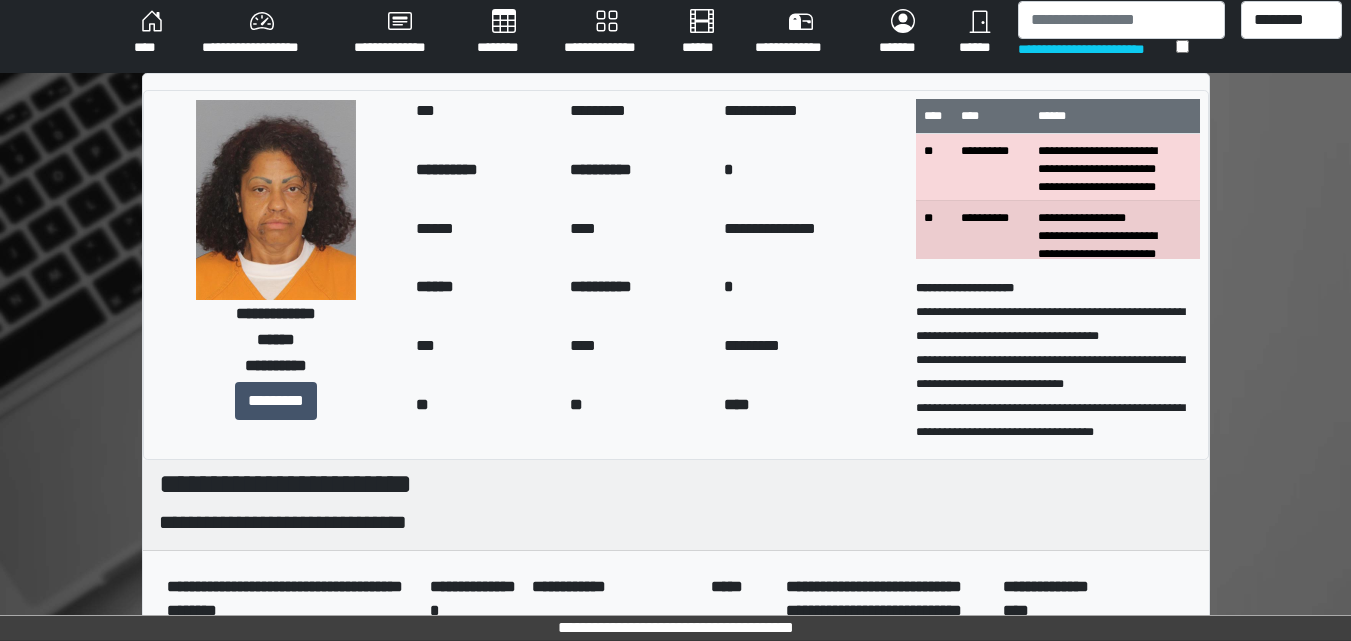 scroll, scrollTop: 0, scrollLeft: 0, axis: both 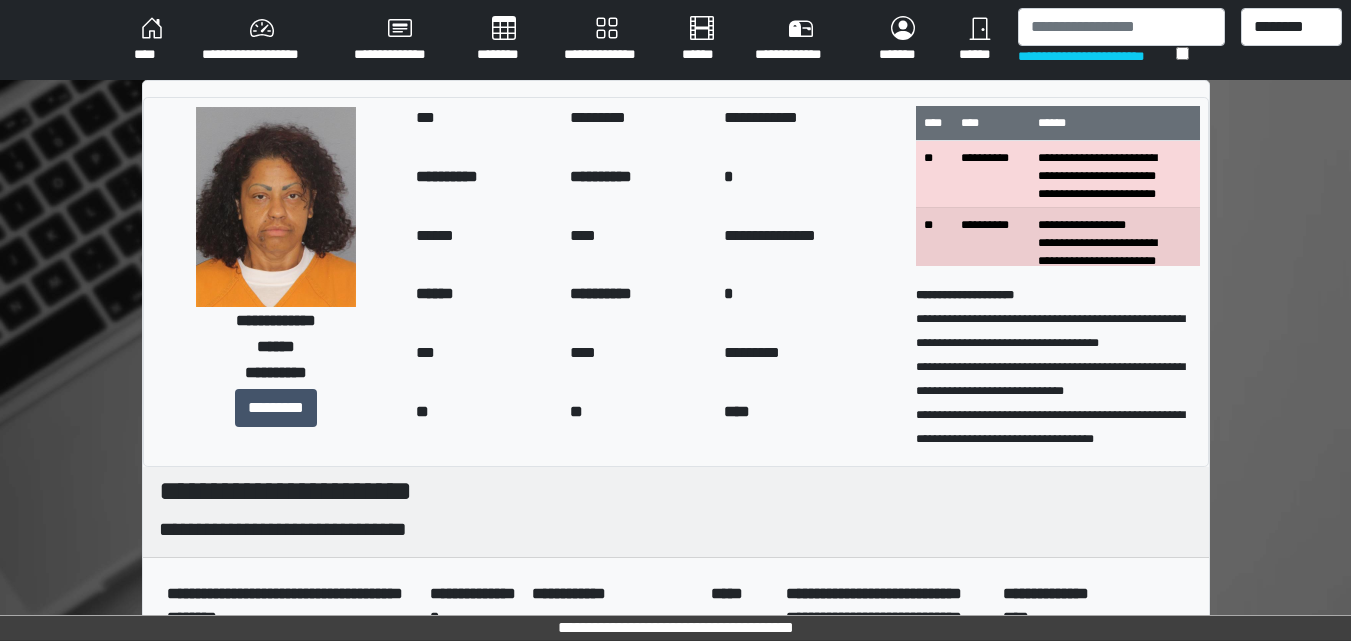 click on "****" at bounding box center (152, 40) 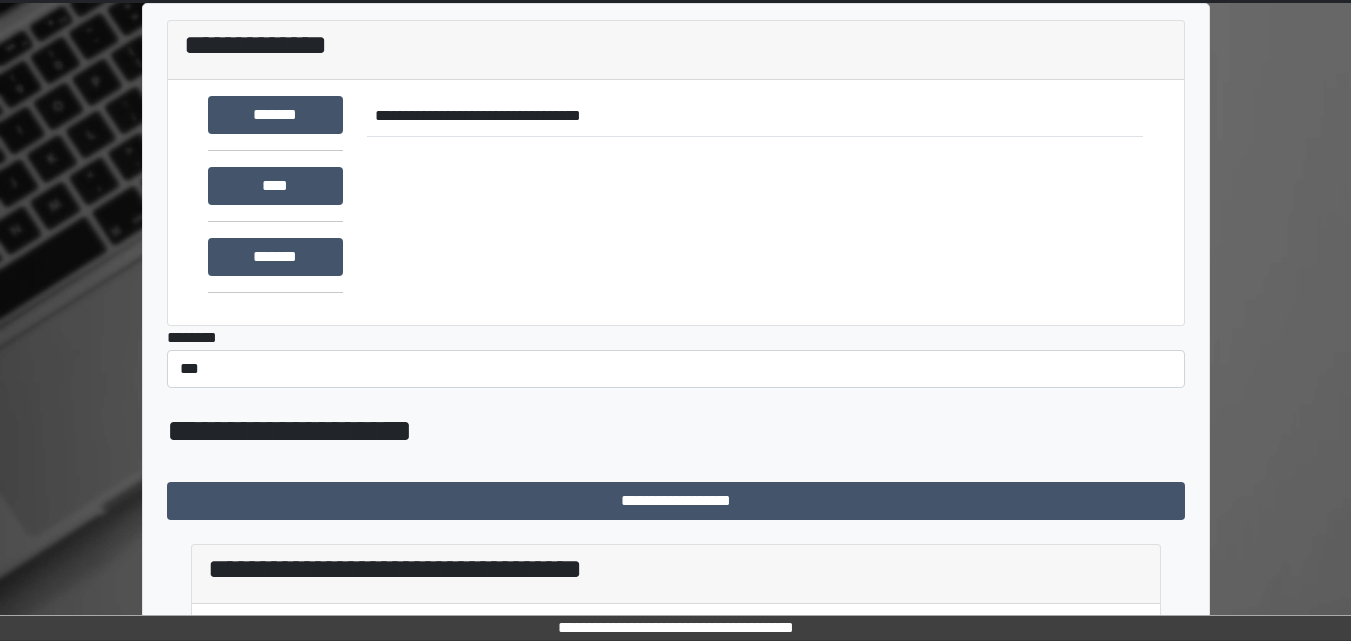 scroll, scrollTop: 391, scrollLeft: 0, axis: vertical 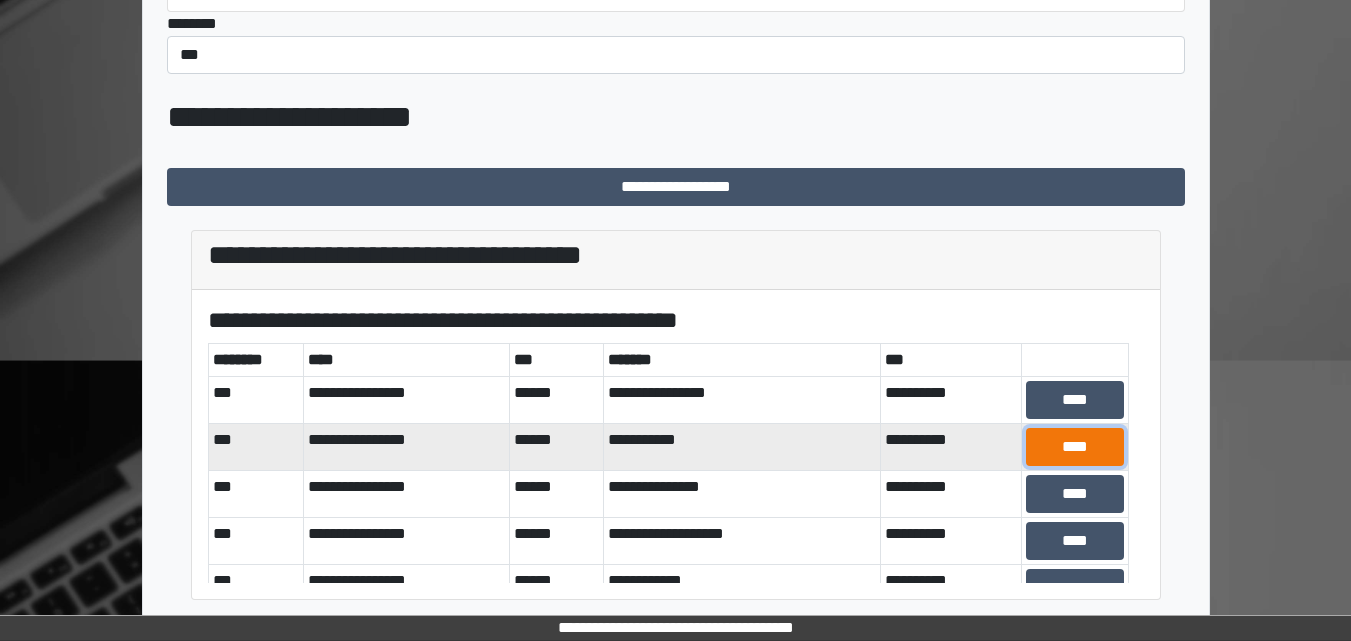 click on "****" at bounding box center (1075, 447) 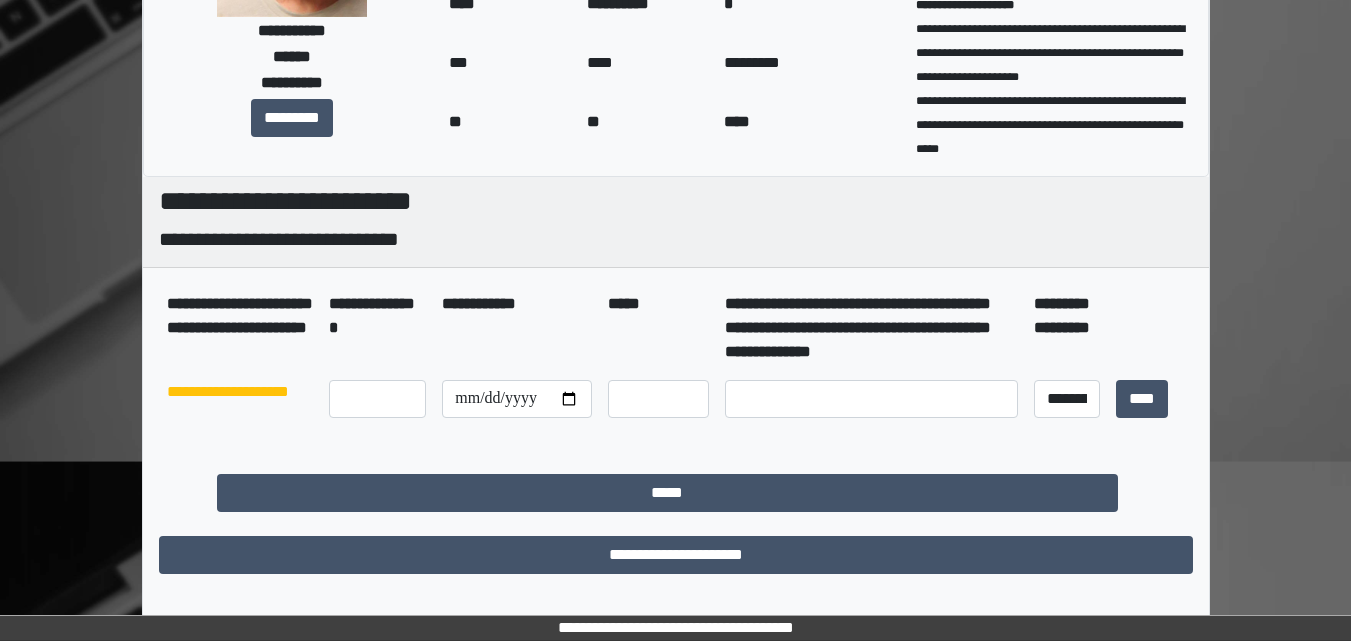 scroll, scrollTop: 290, scrollLeft: 0, axis: vertical 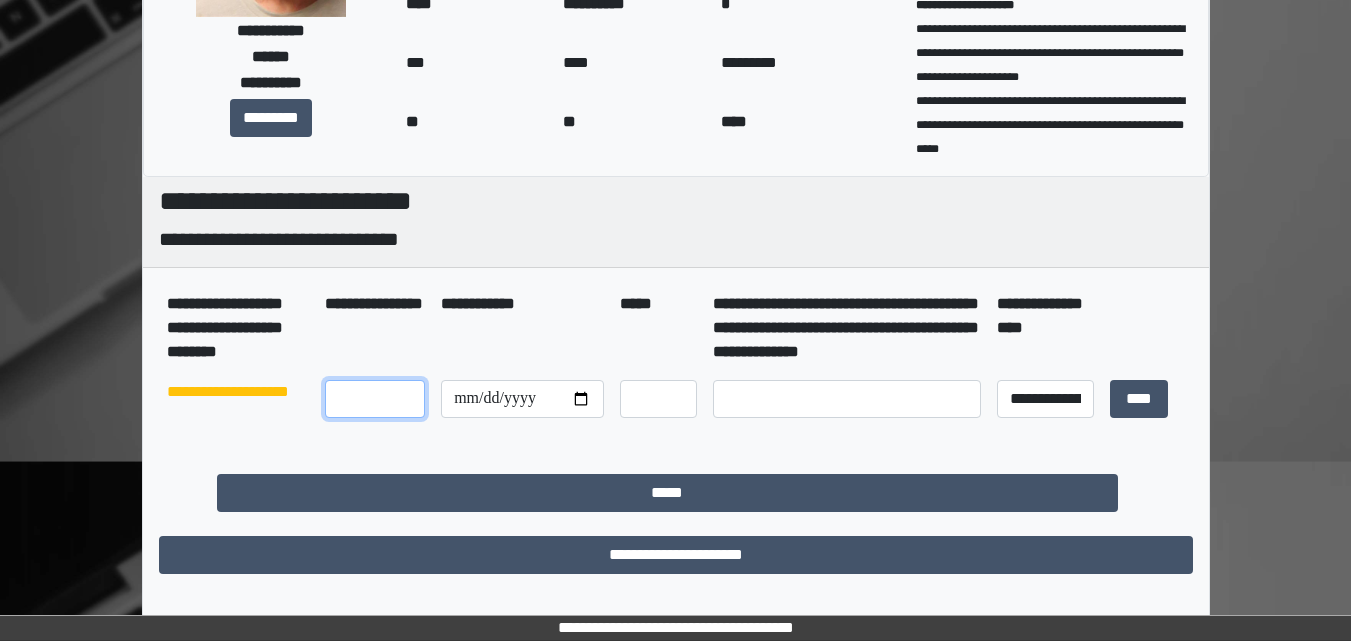 click at bounding box center (375, 399) 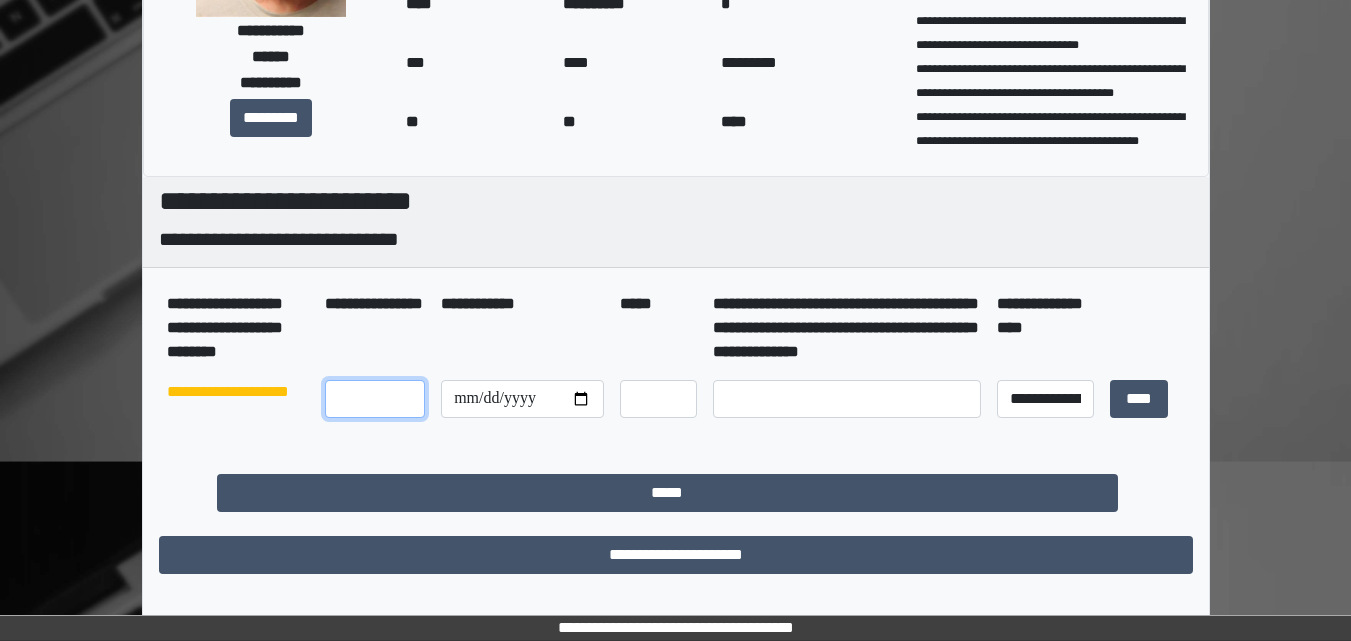 scroll, scrollTop: 656, scrollLeft: 0, axis: vertical 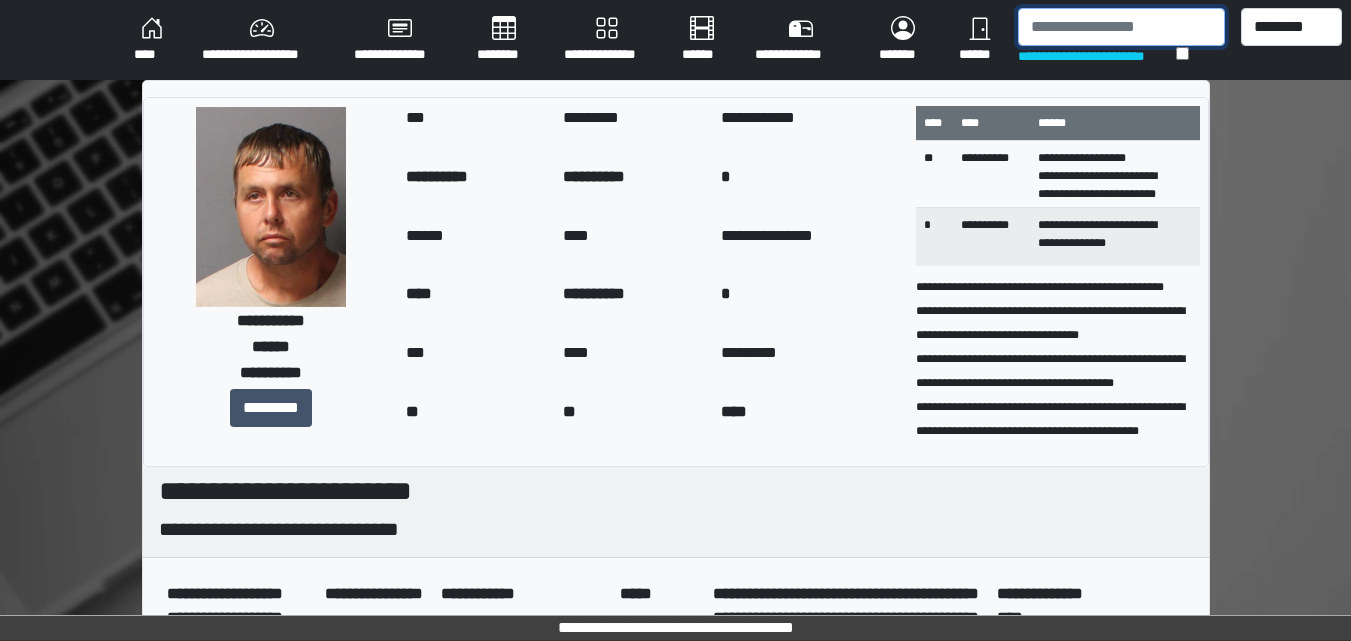 click at bounding box center (1121, 27) 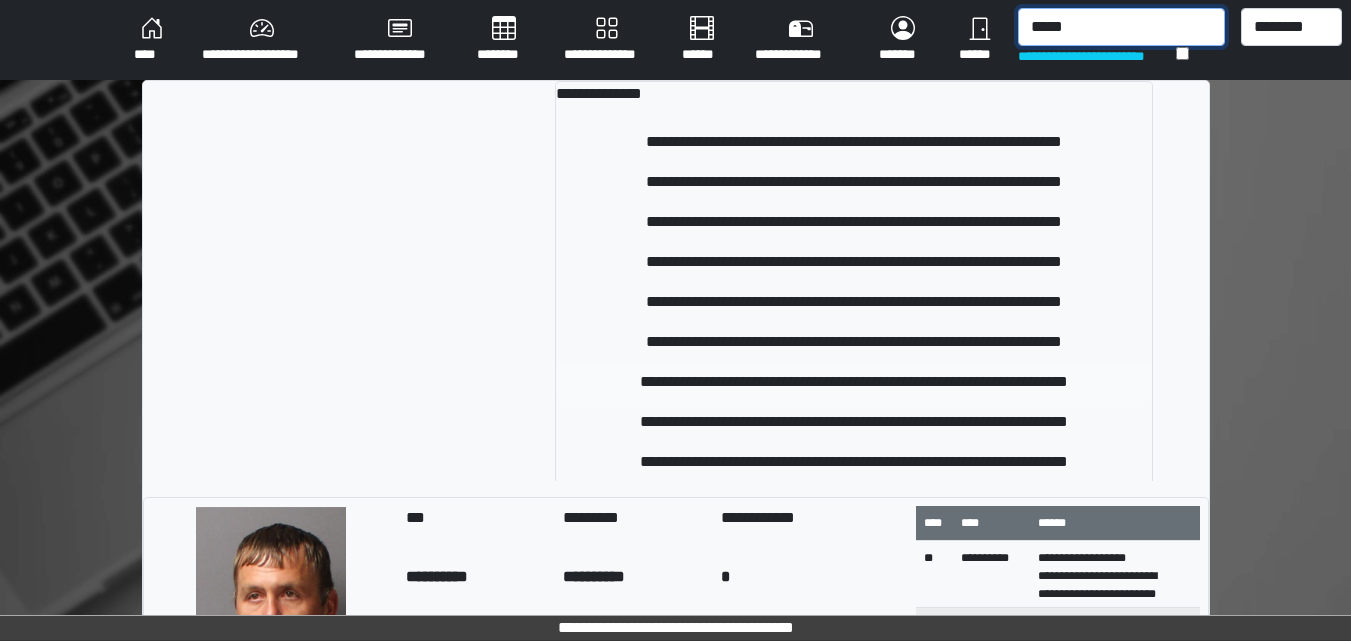type on "*****" 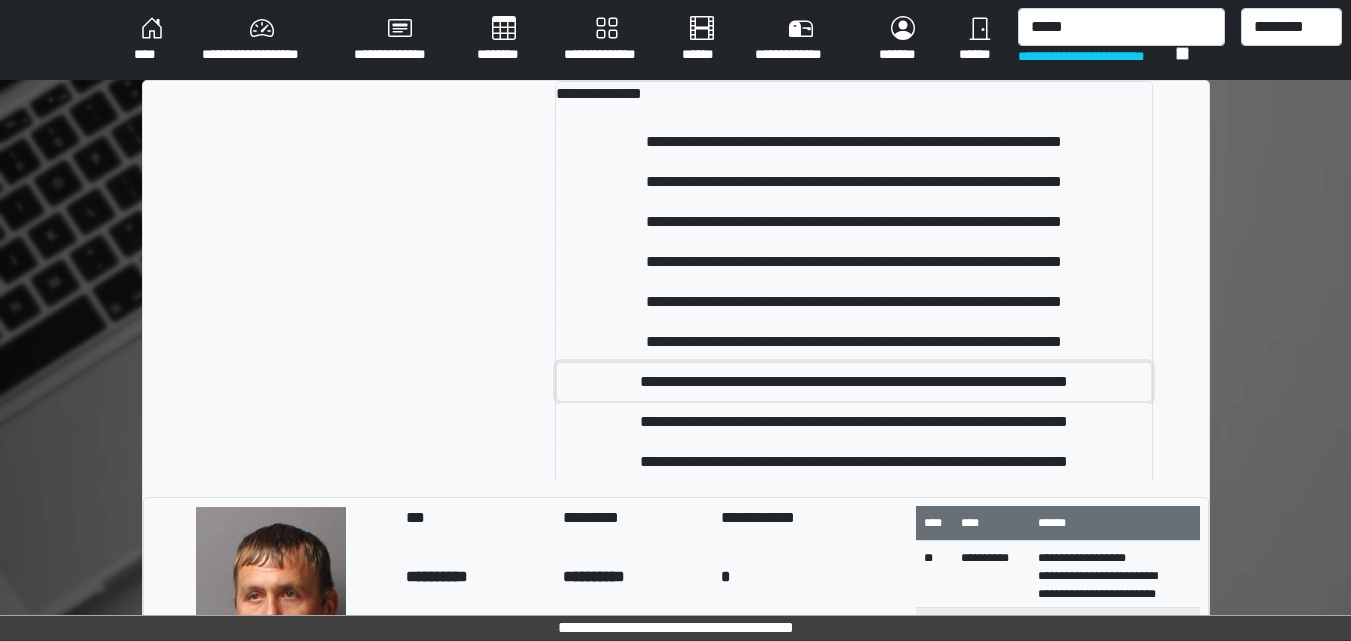 click on "**********" at bounding box center (854, 382) 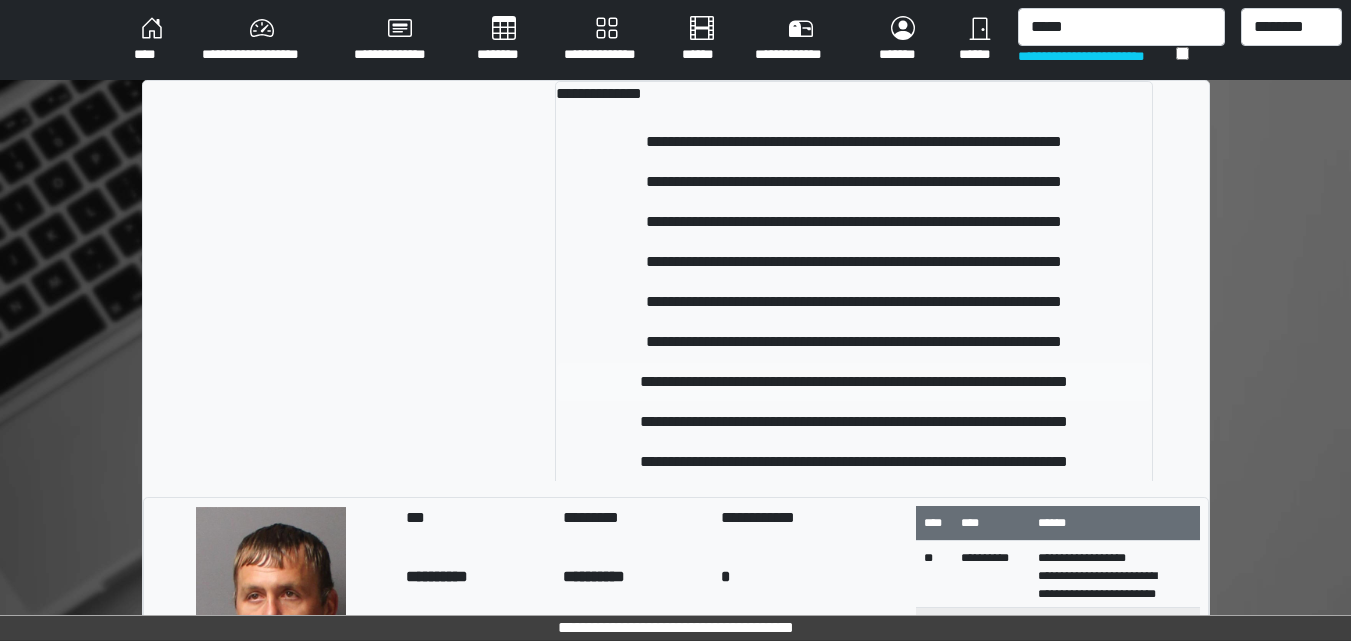 type 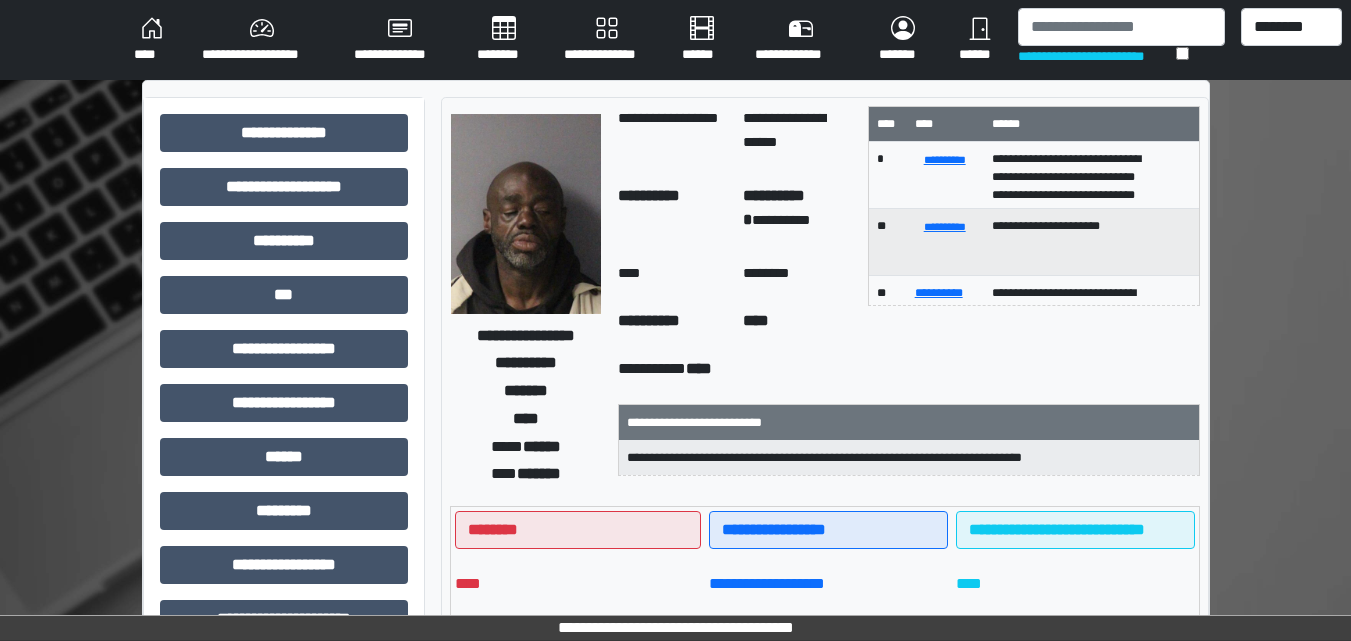 click on "****" at bounding box center (152, 40) 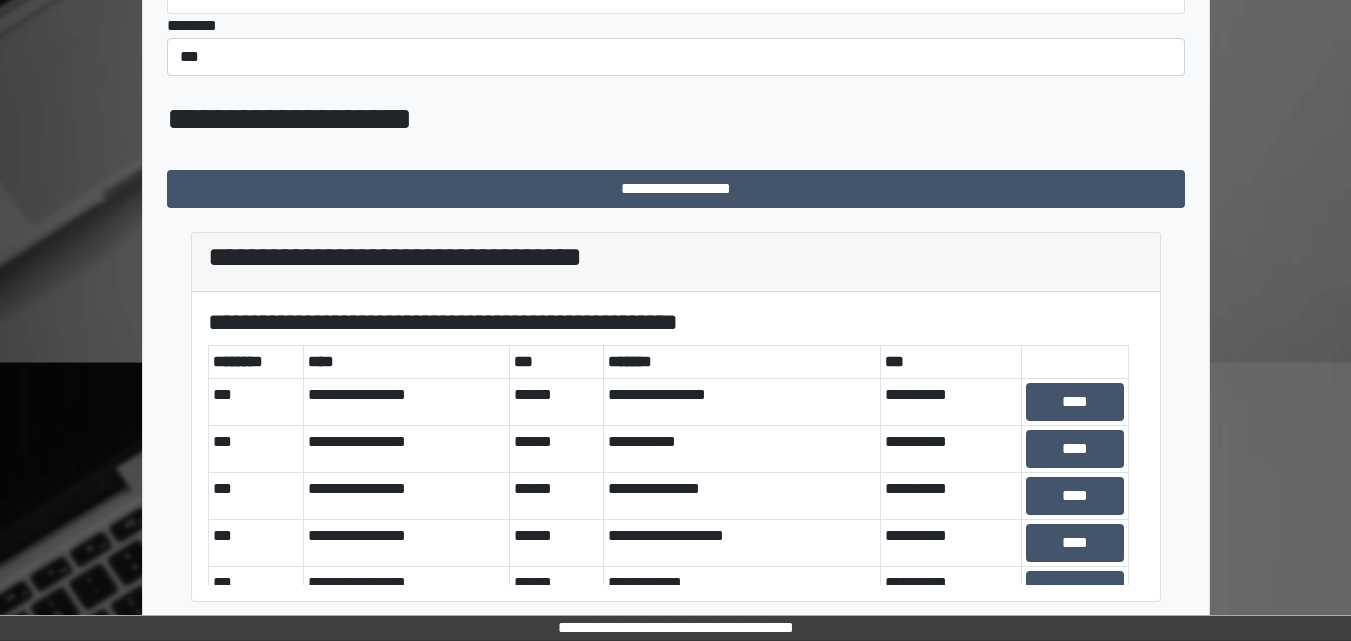 scroll, scrollTop: 391, scrollLeft: 0, axis: vertical 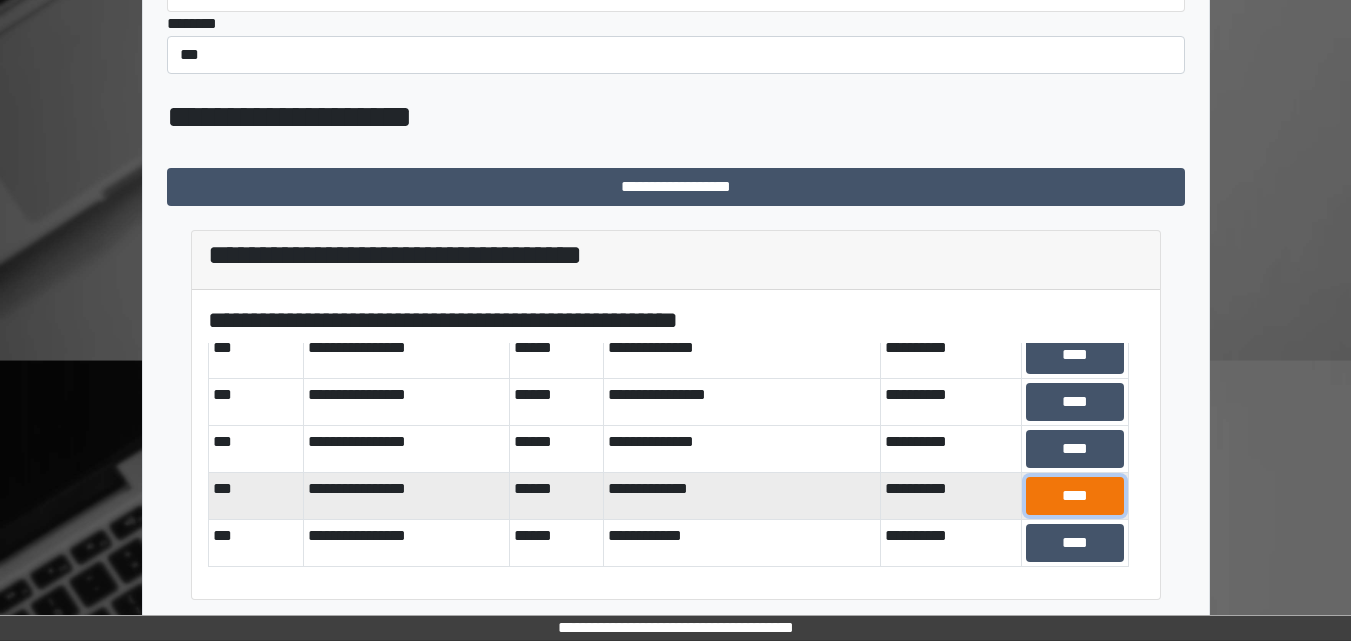 click on "****" at bounding box center [1075, 496] 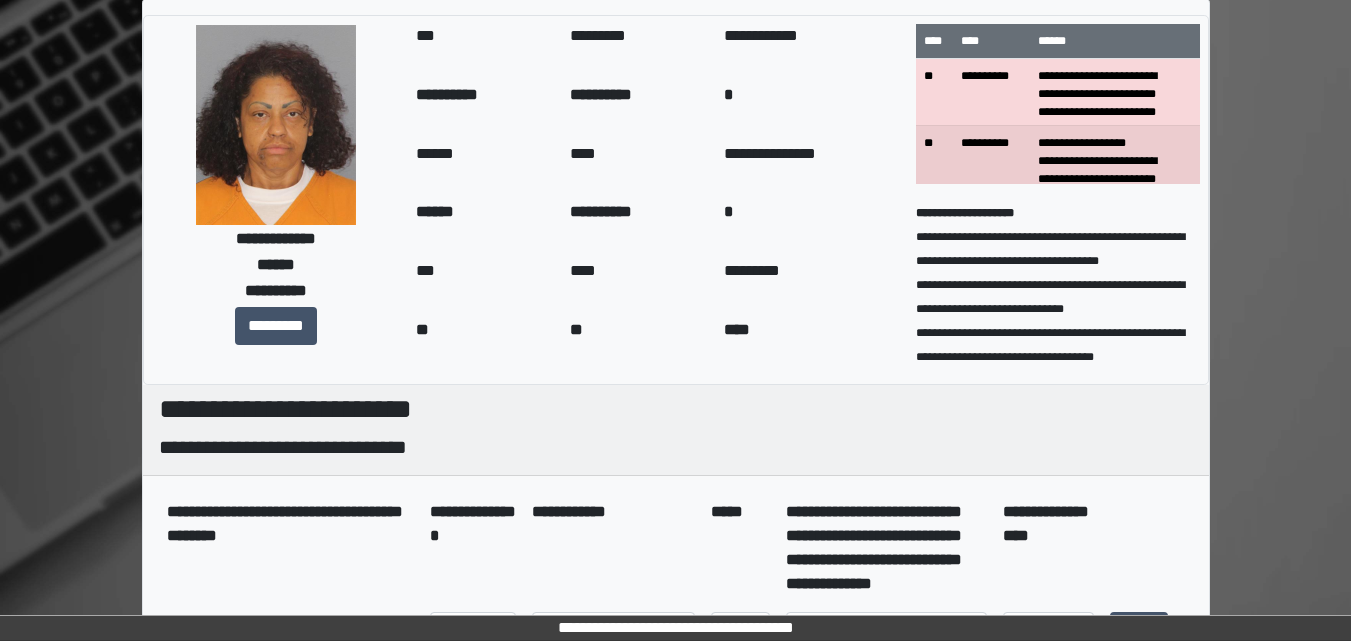scroll, scrollTop: 0, scrollLeft: 0, axis: both 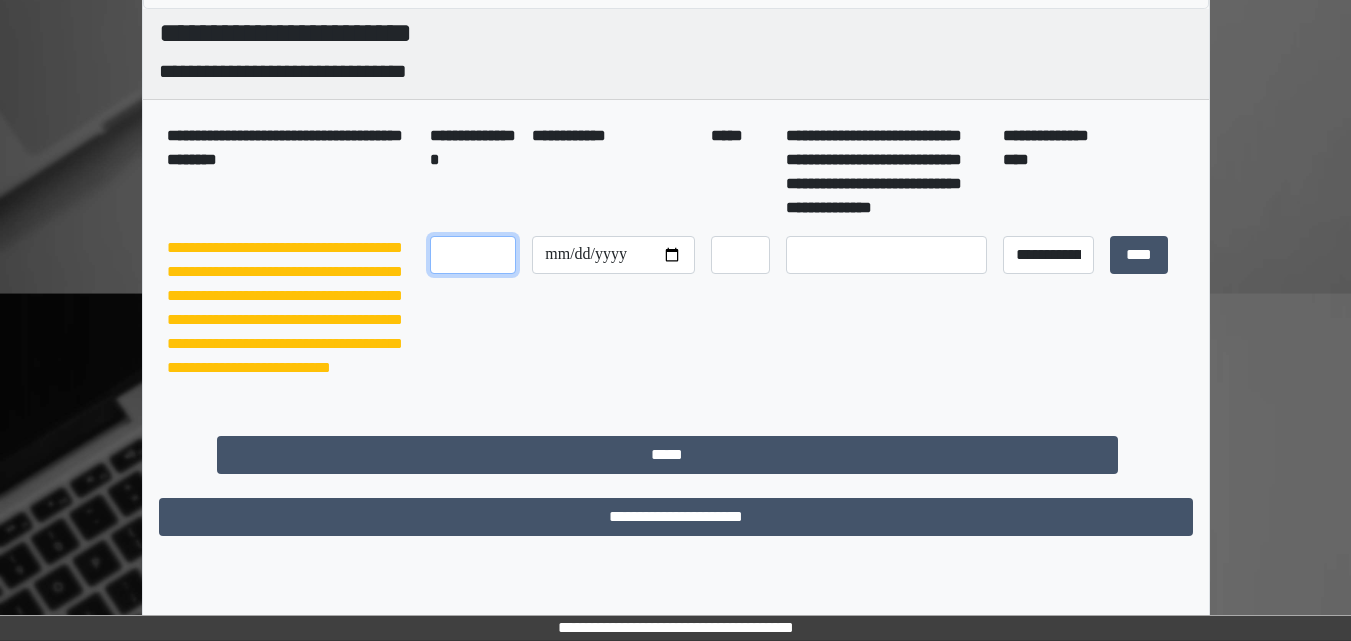 click at bounding box center [473, 255] 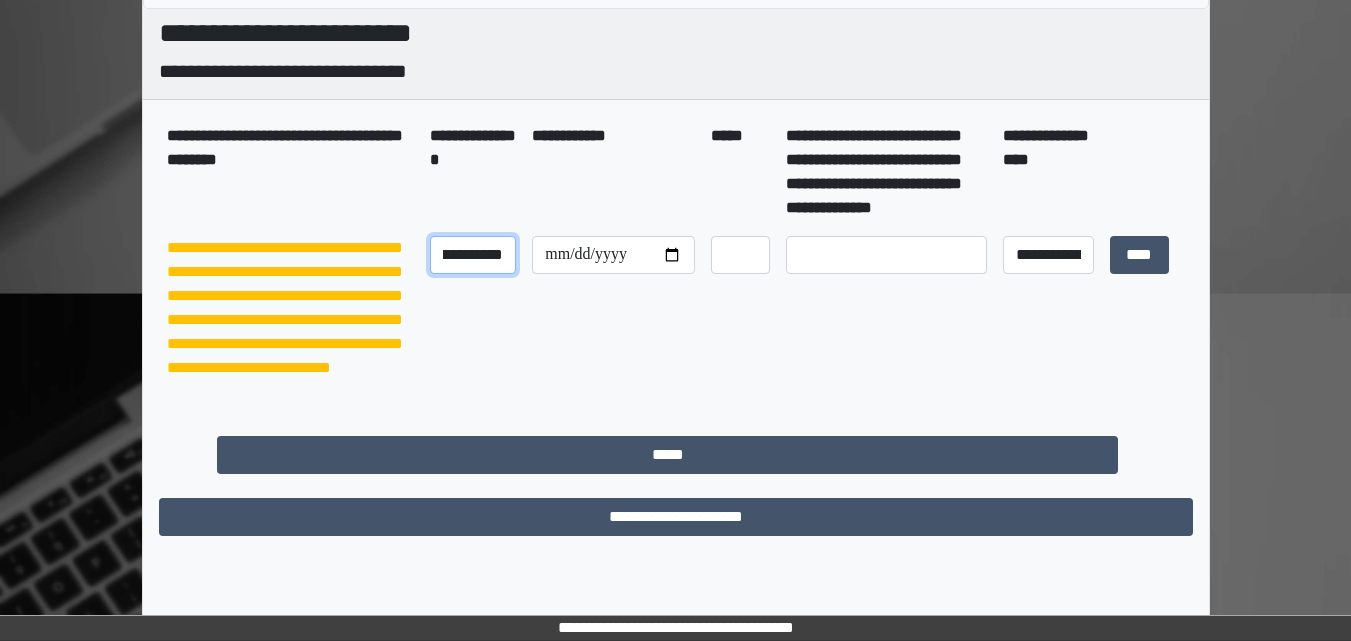 scroll, scrollTop: 0, scrollLeft: 248, axis: horizontal 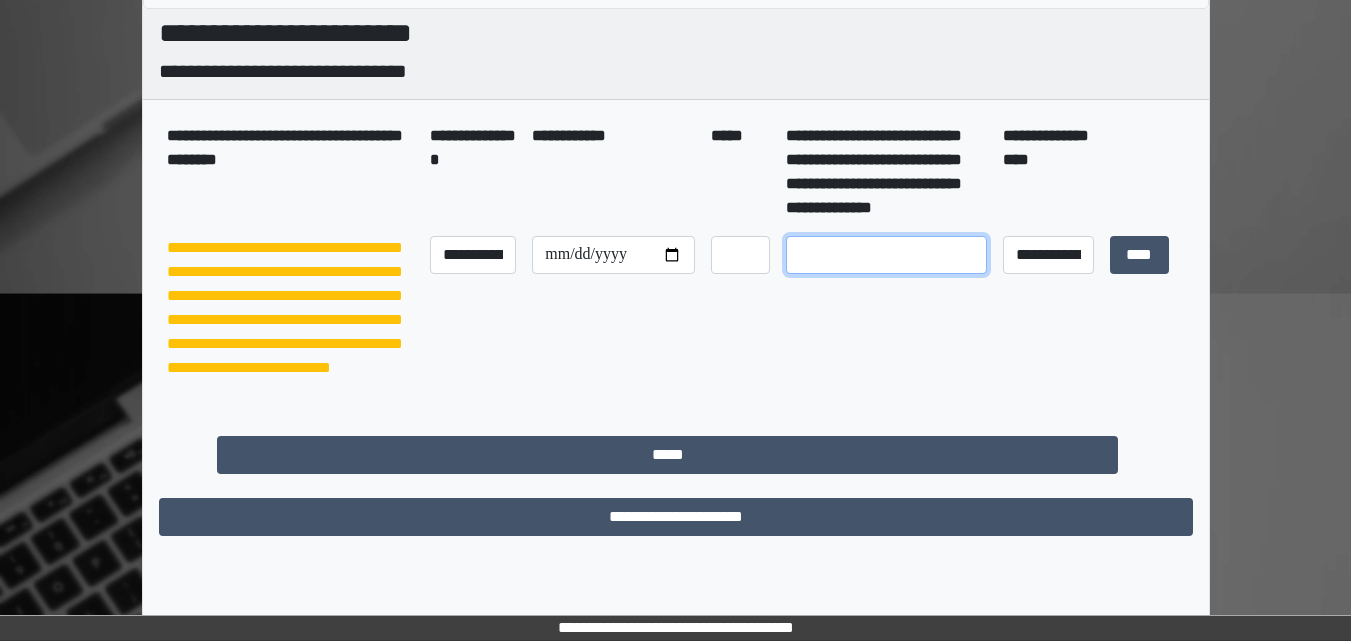 click at bounding box center (886, 255) 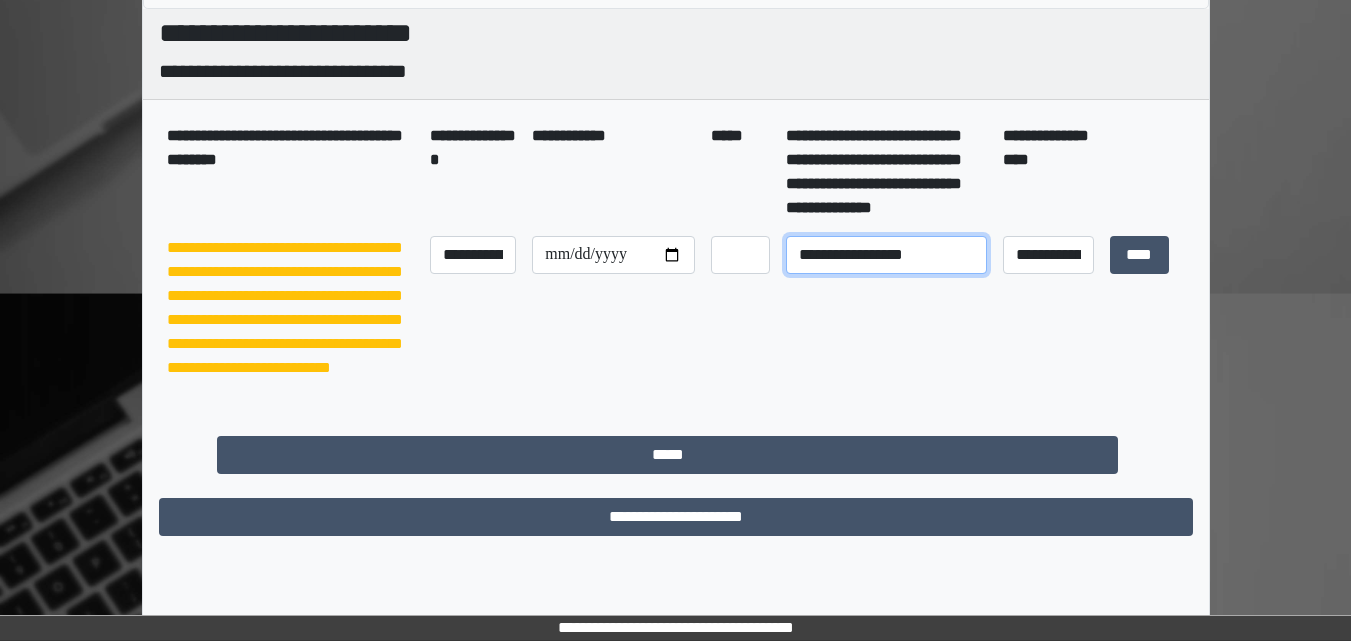 type on "**********" 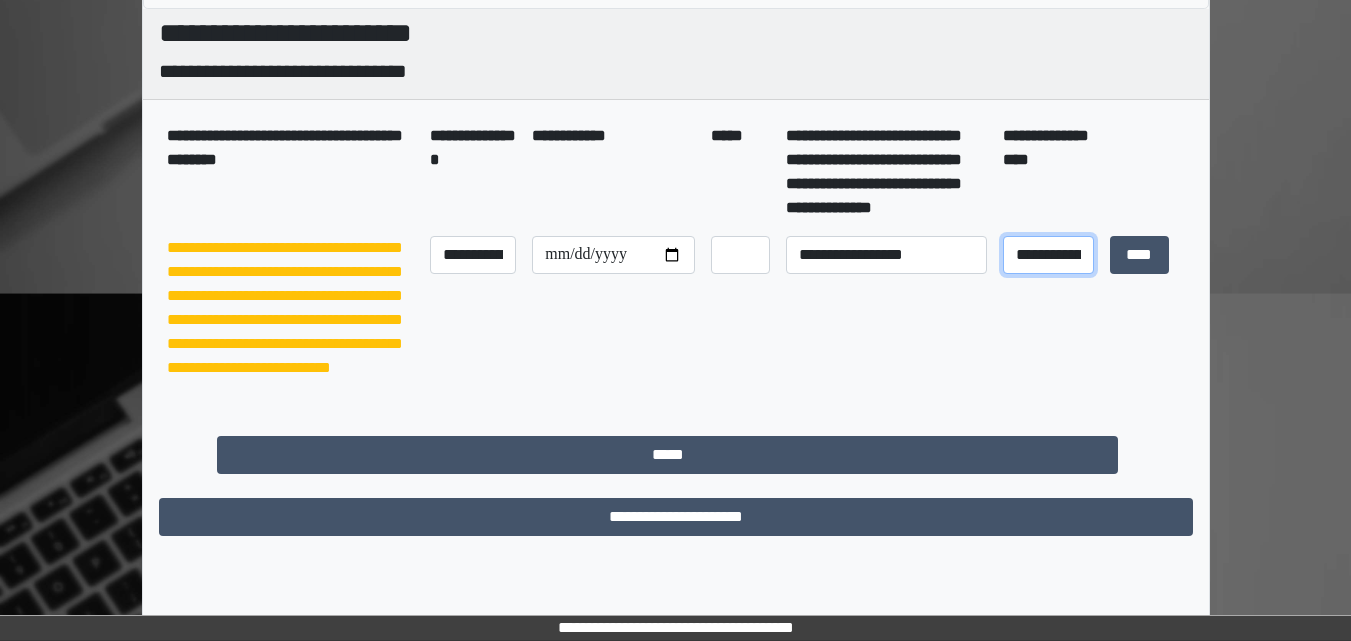 click on "**********" at bounding box center (1048, 255) 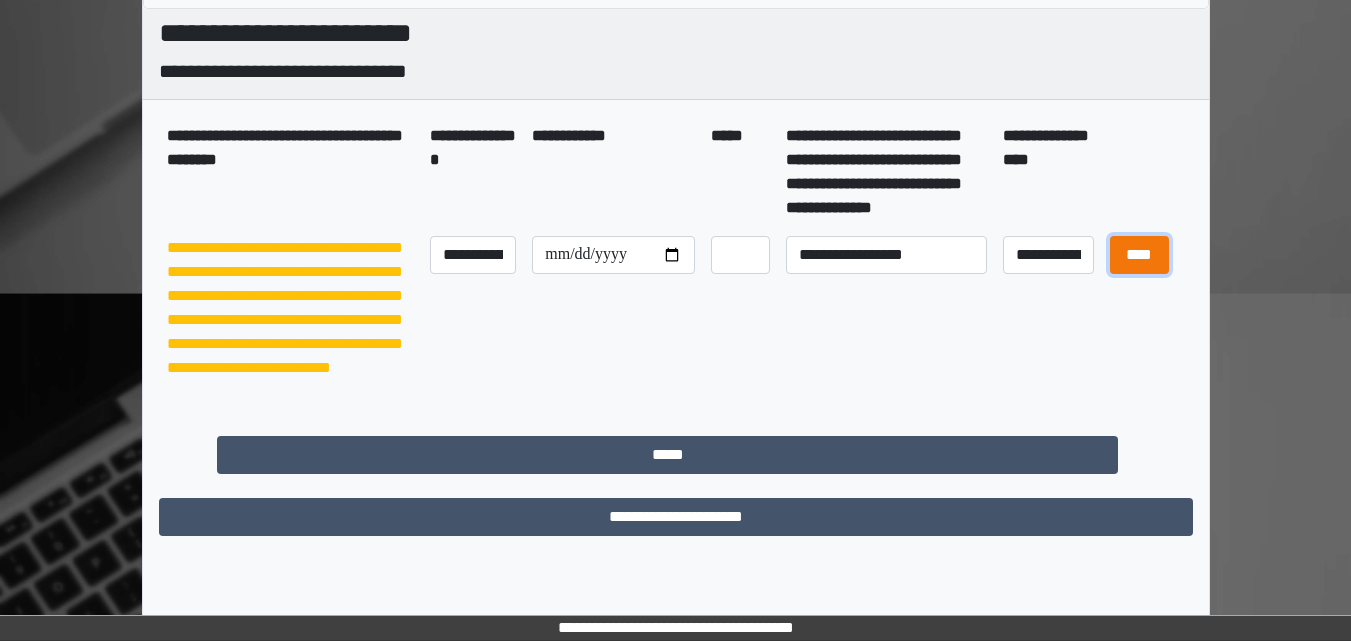 click on "****" at bounding box center (1139, 255) 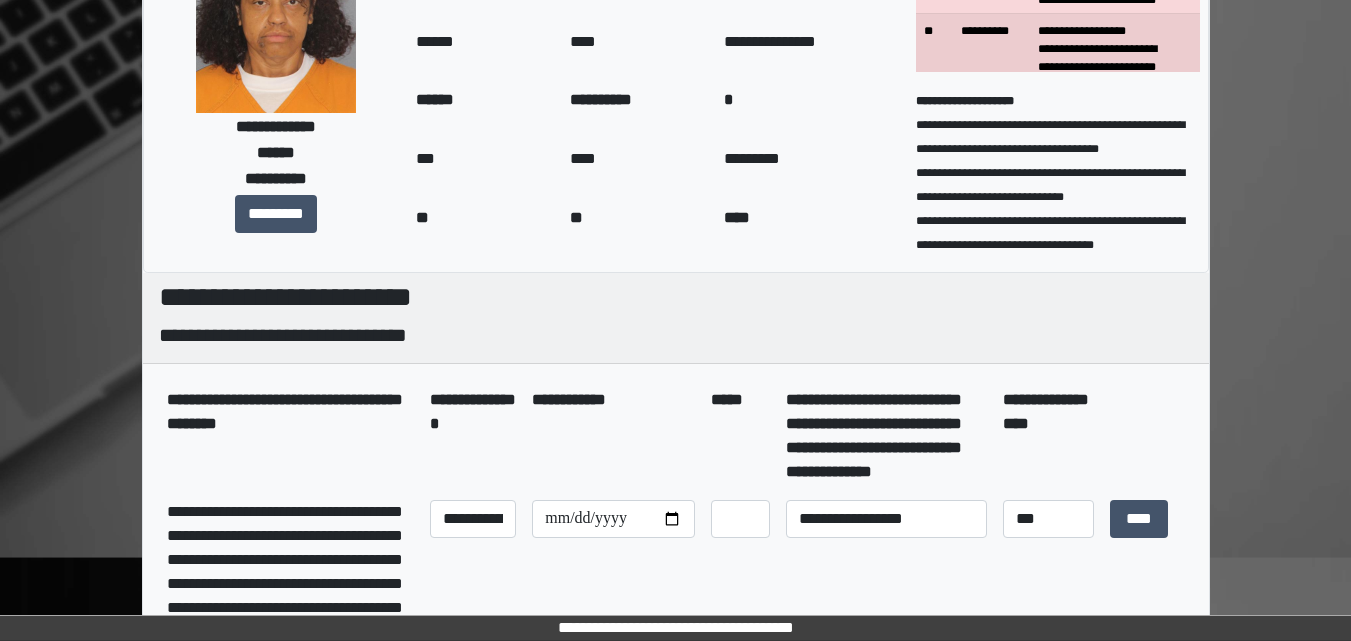 scroll, scrollTop: 0, scrollLeft: 0, axis: both 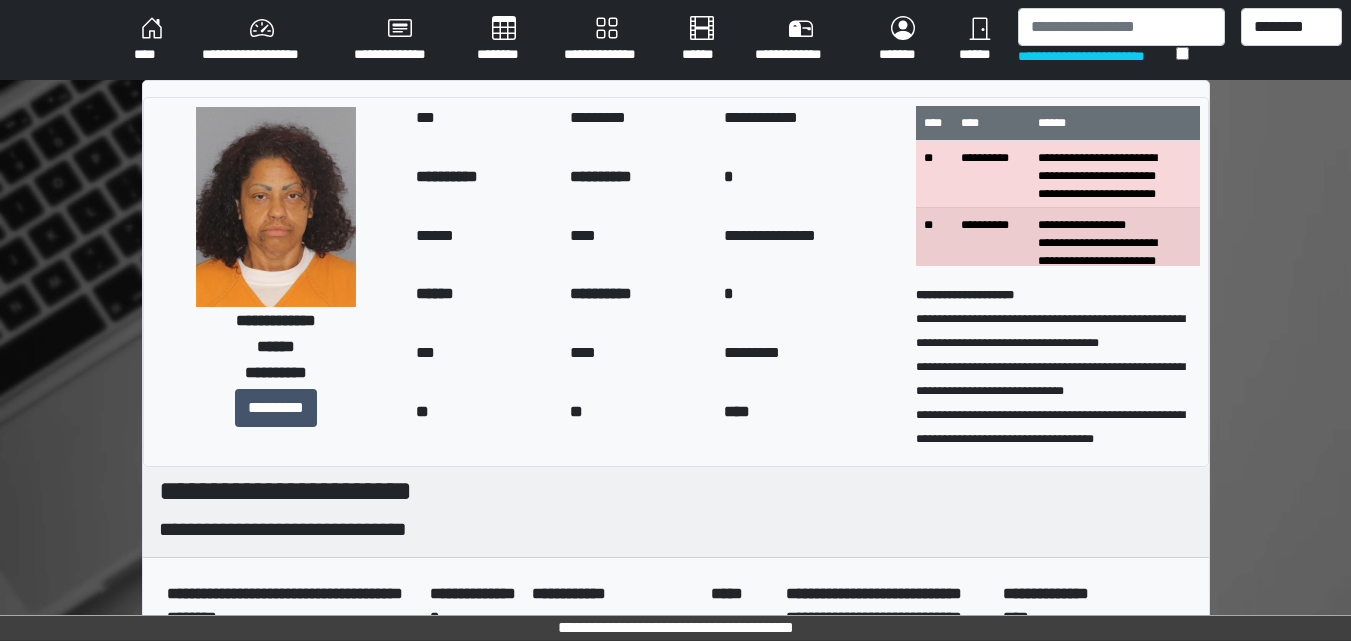 click on "****" at bounding box center (152, 40) 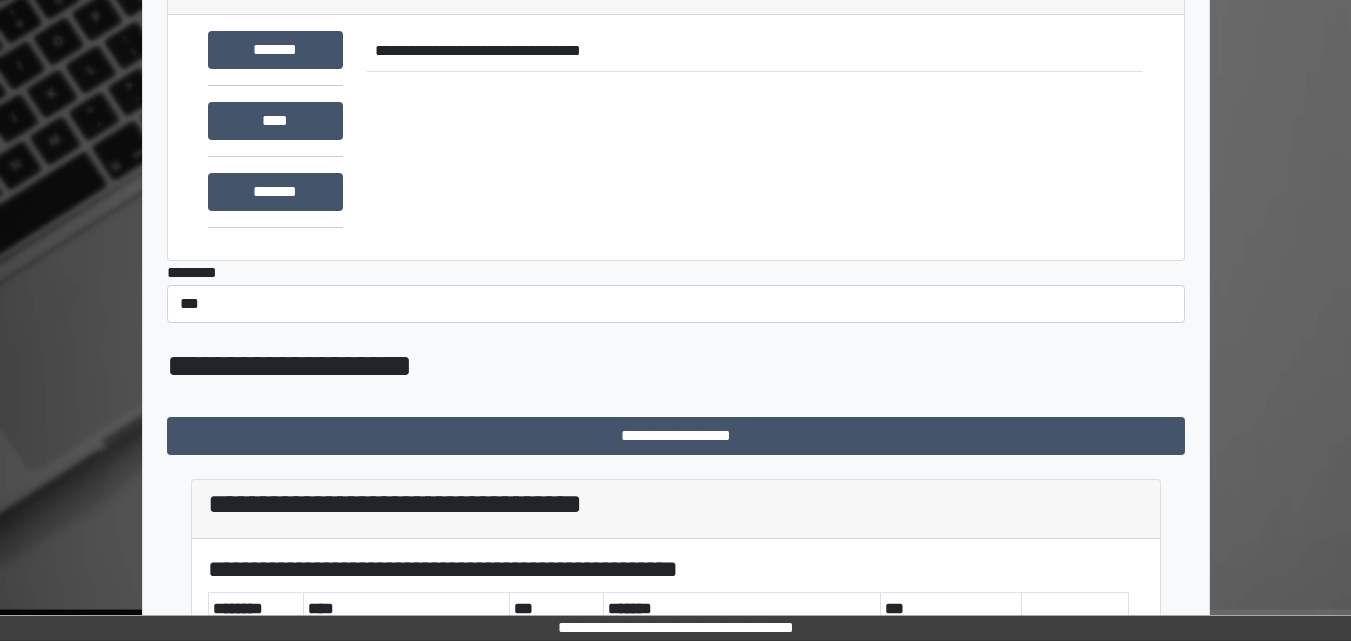 scroll, scrollTop: 391, scrollLeft: 0, axis: vertical 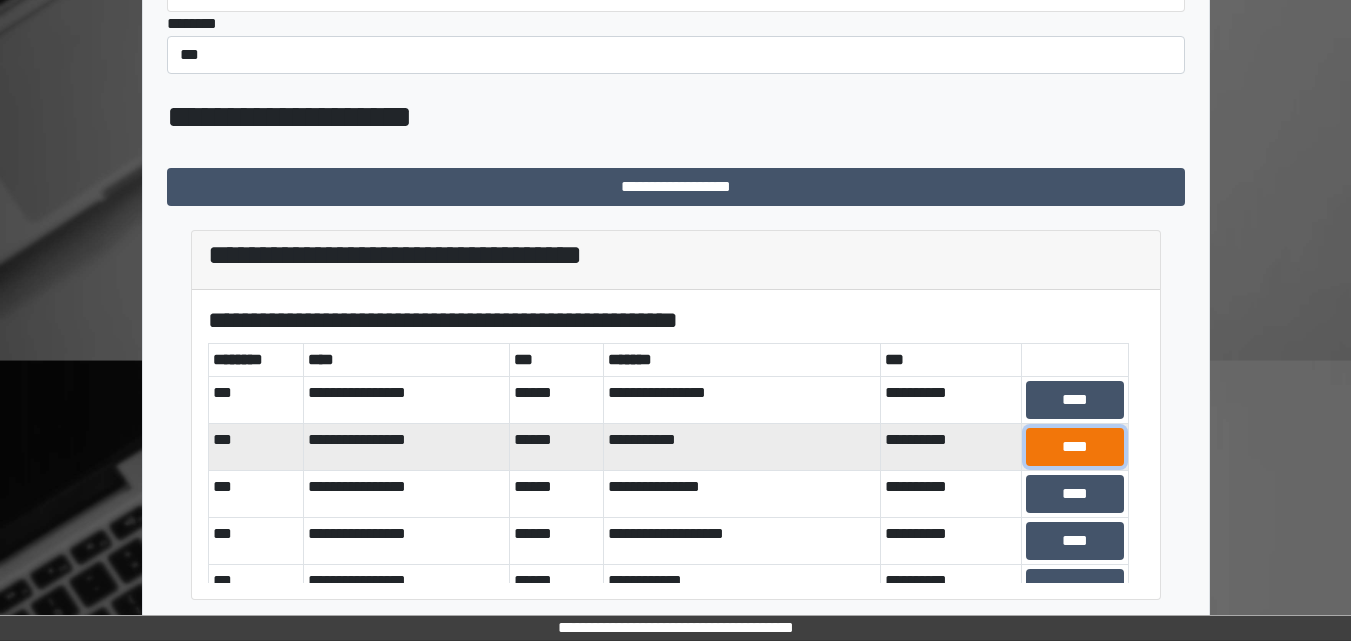 click on "****" at bounding box center (1075, 447) 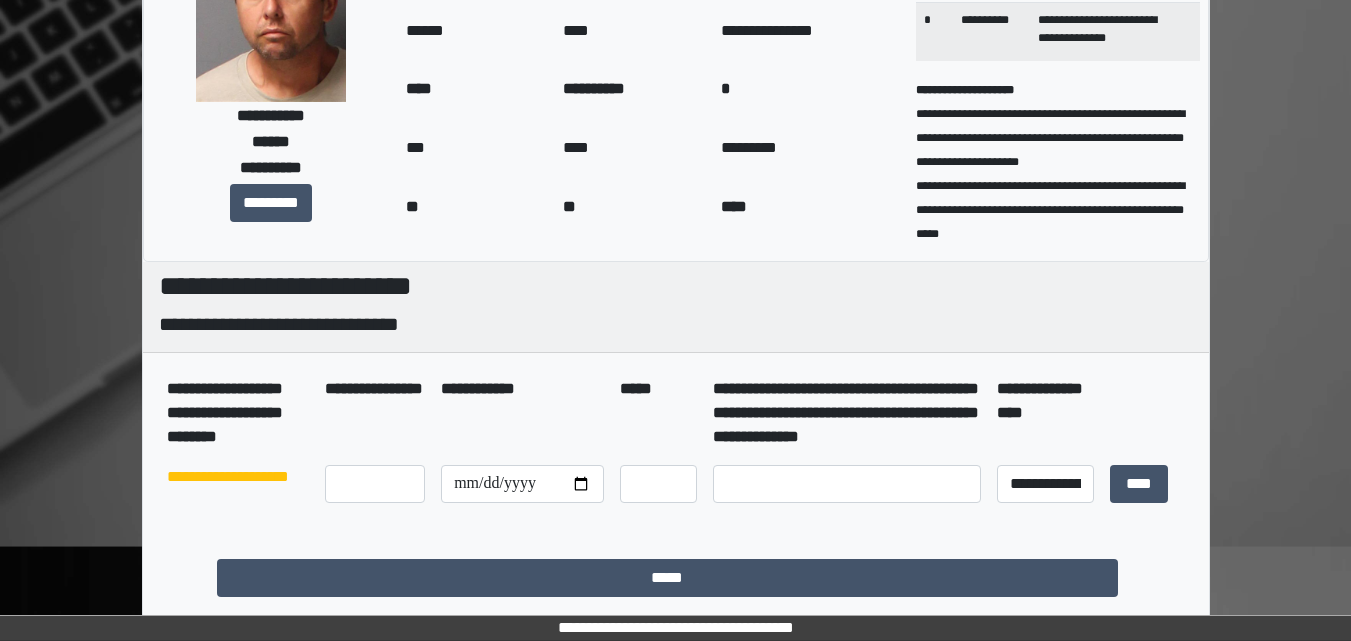 scroll, scrollTop: 0, scrollLeft: 0, axis: both 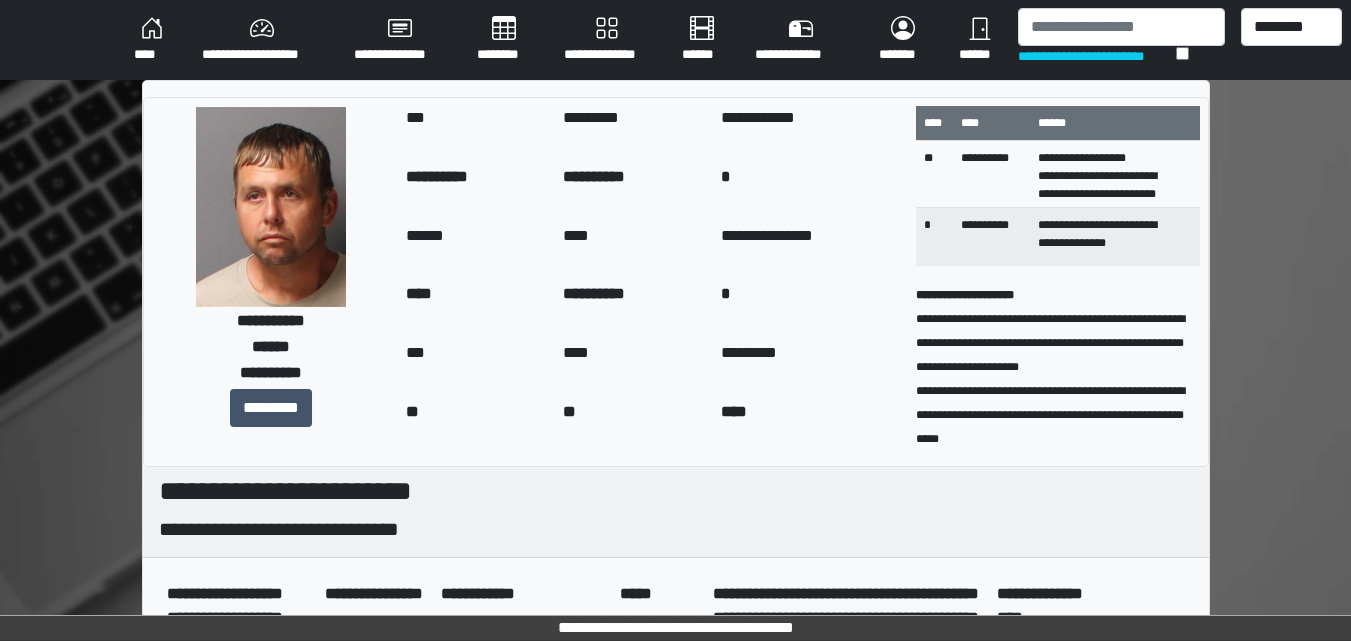 click on "****" at bounding box center (152, 40) 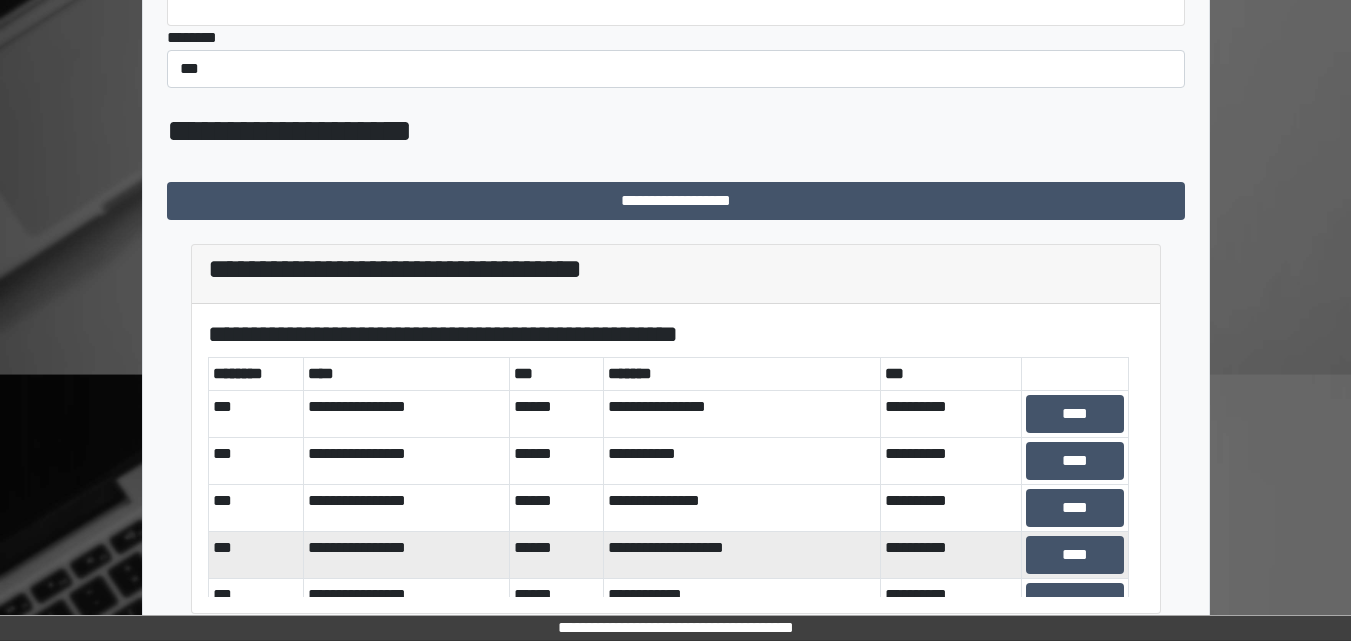scroll, scrollTop: 391, scrollLeft: 0, axis: vertical 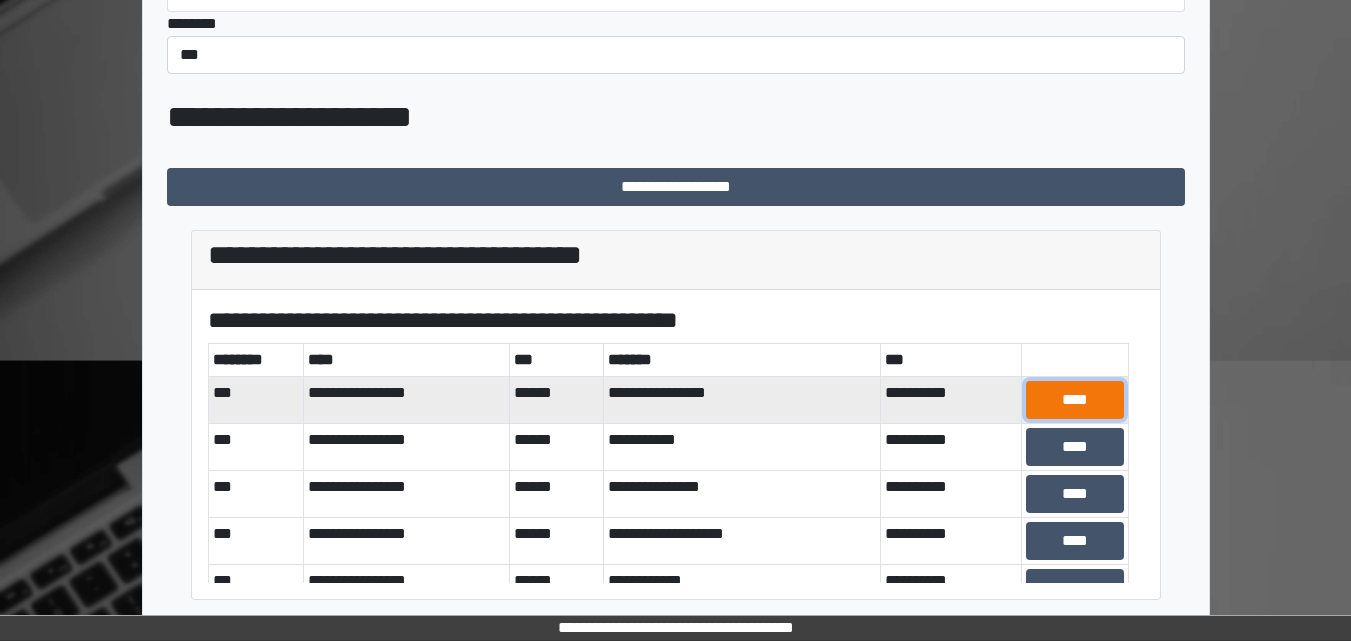 click on "****" at bounding box center [1075, 400] 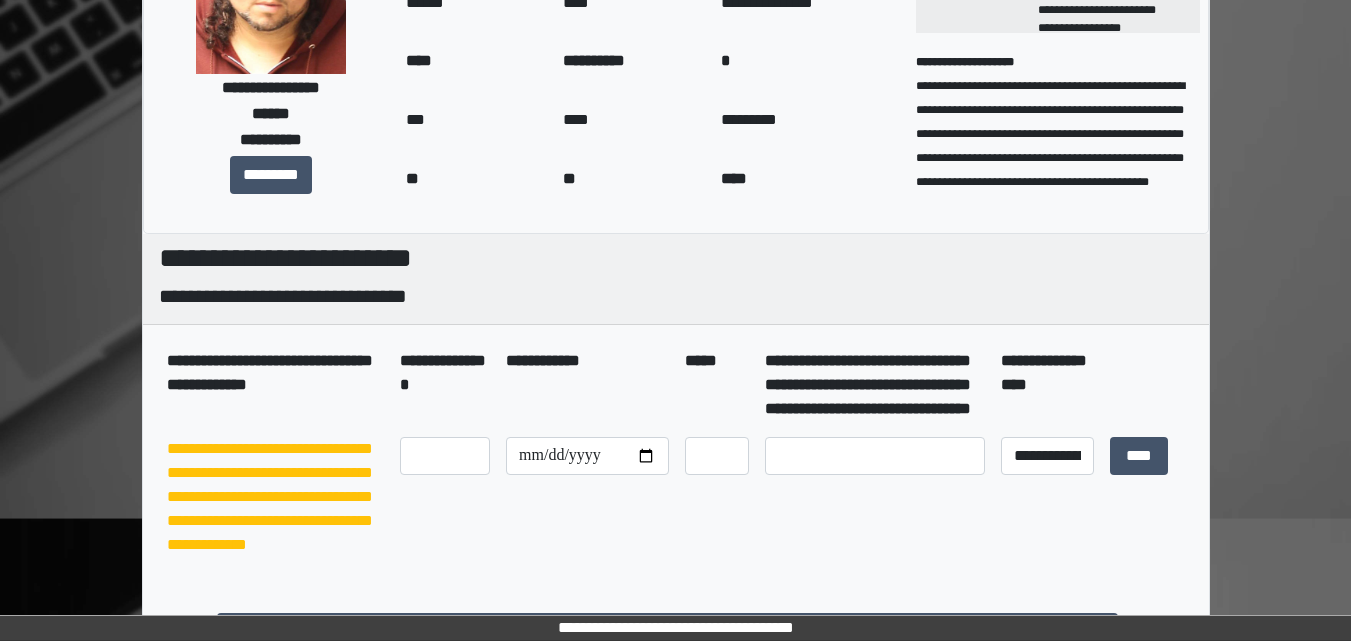 scroll, scrollTop: 0, scrollLeft: 0, axis: both 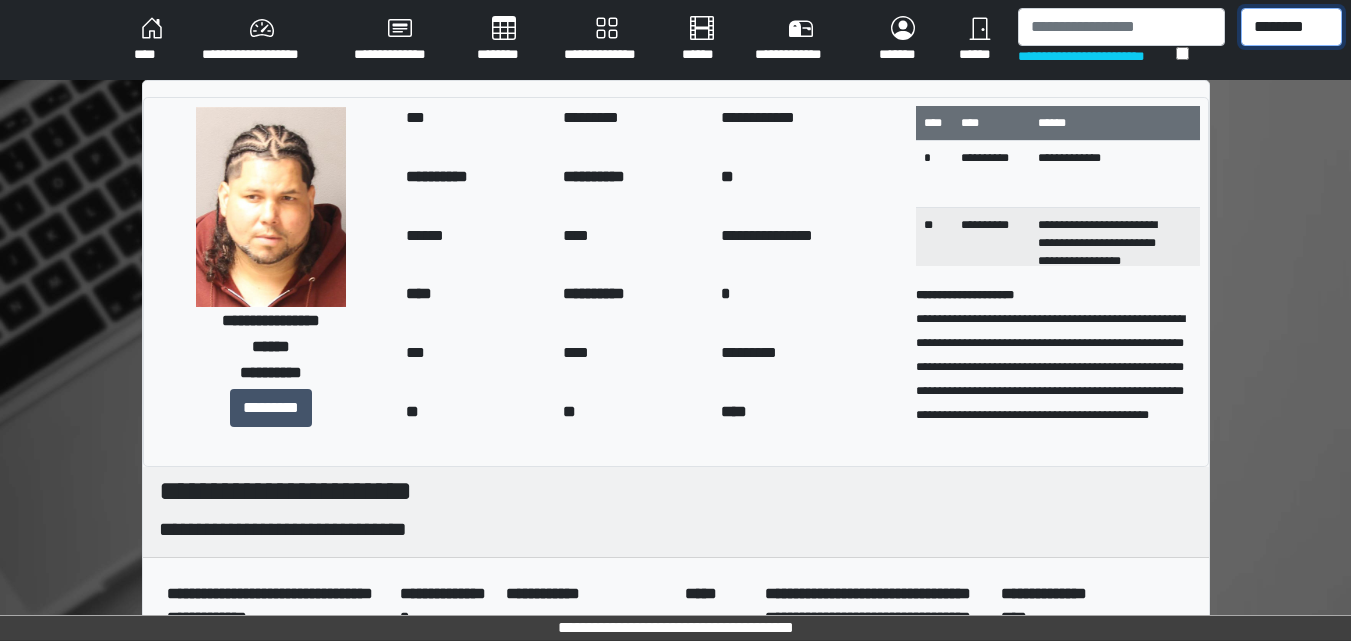 click on "******** *** ******** *** ******** ***** ***" at bounding box center [1291, 27] 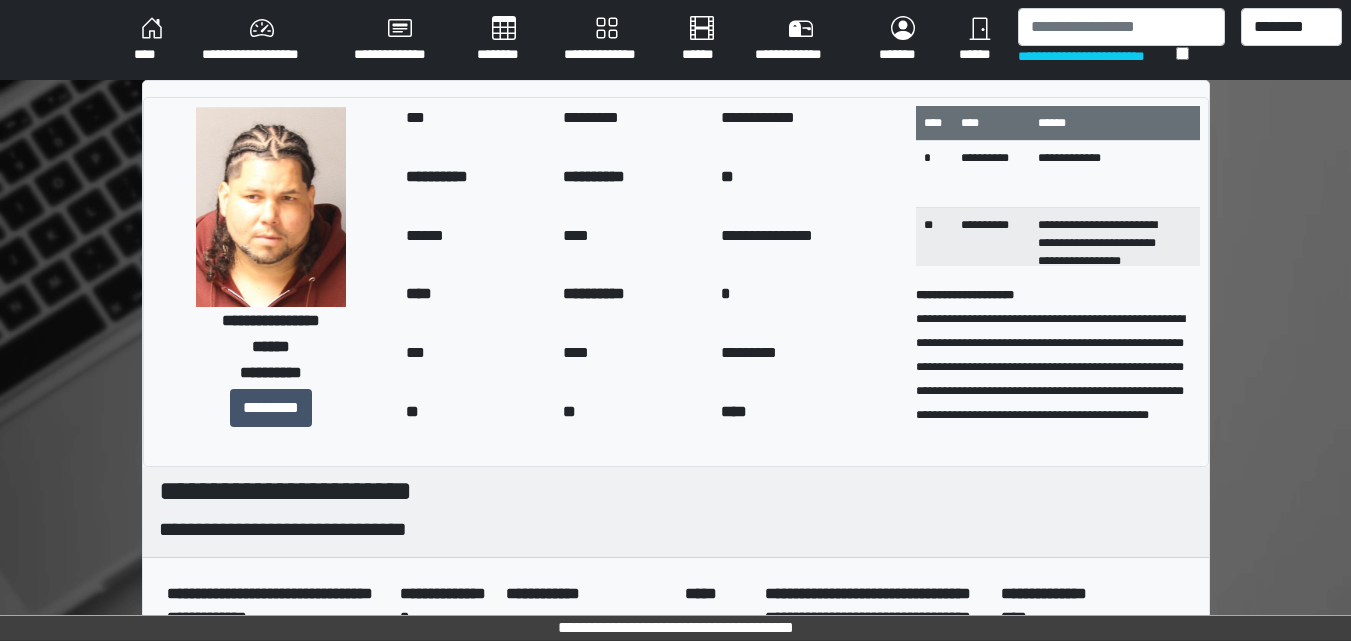 click on "**********" at bounding box center (675, 565) 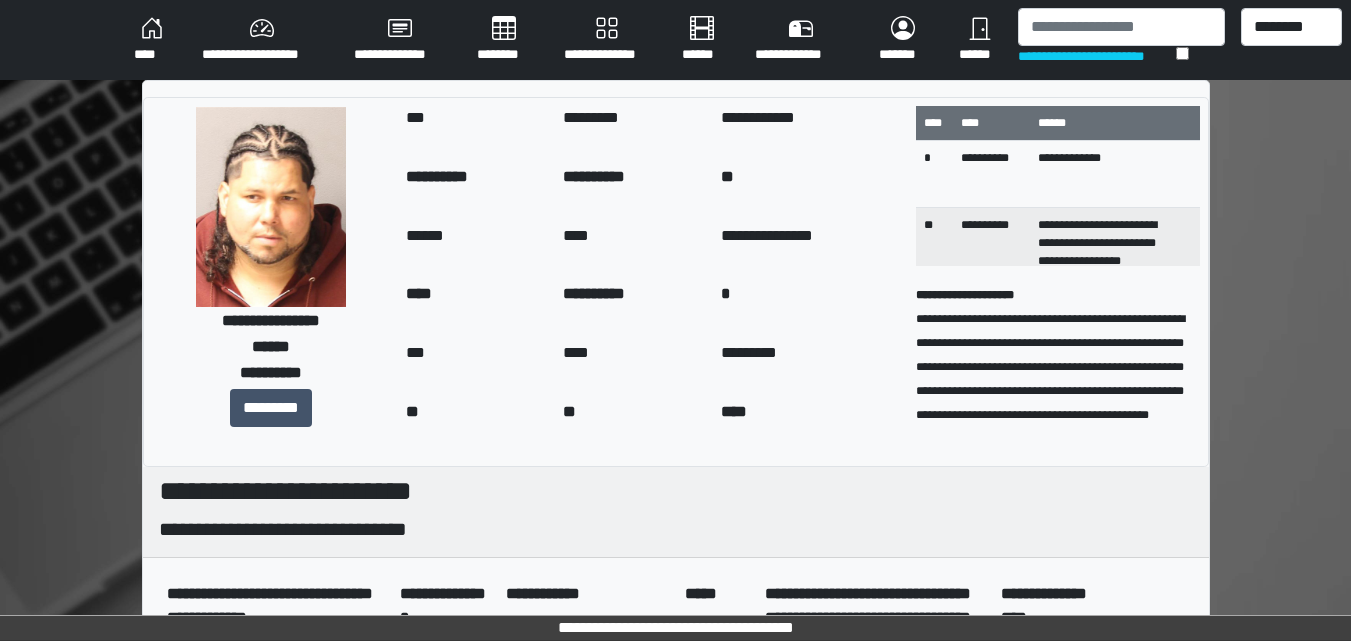 click on "****" at bounding box center [152, 40] 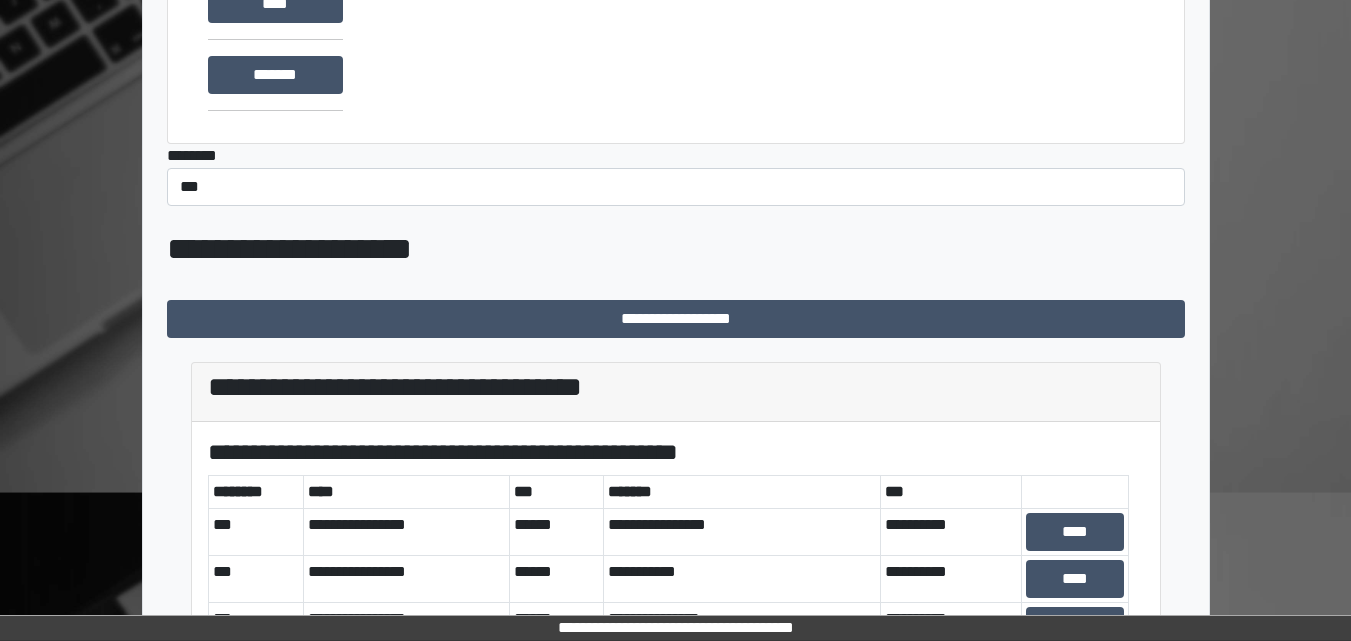scroll, scrollTop: 391, scrollLeft: 0, axis: vertical 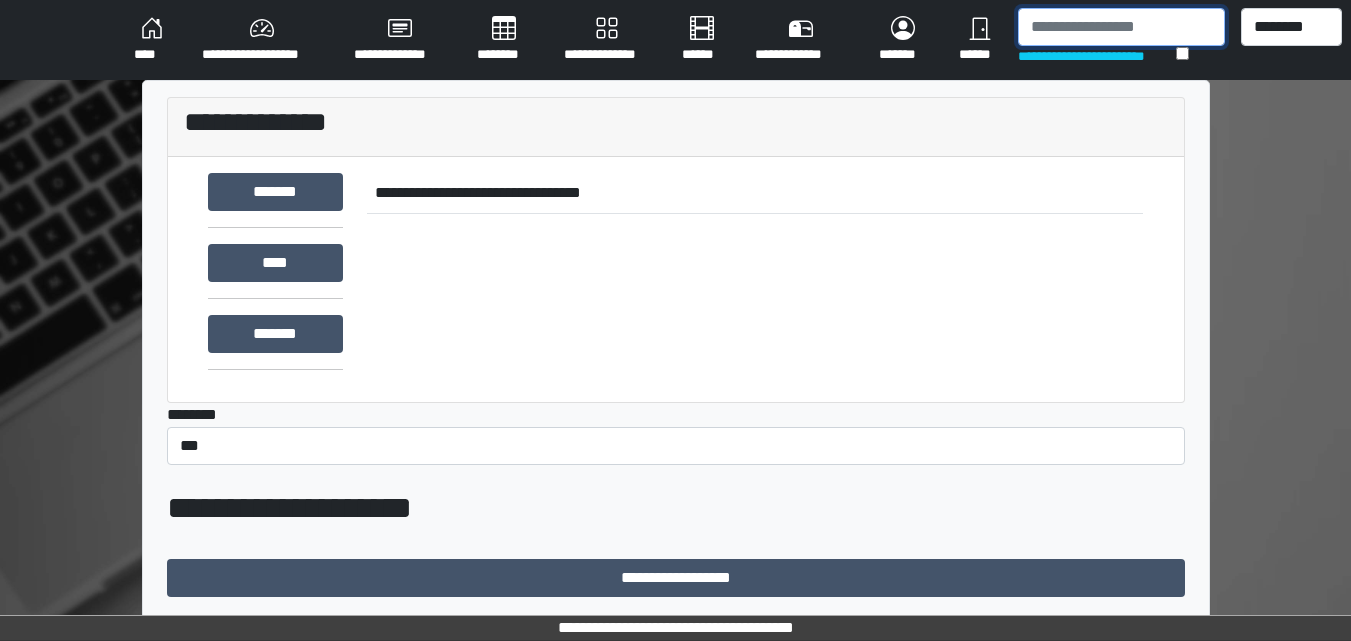 click at bounding box center [1121, 27] 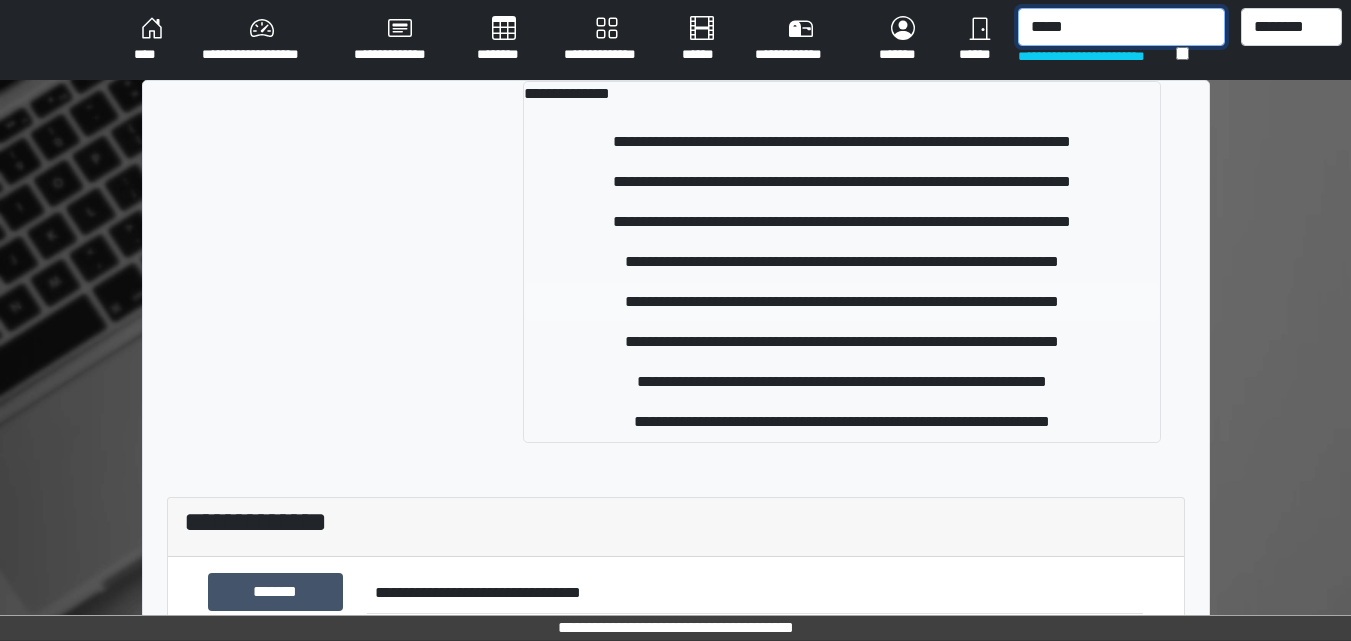 type on "*****" 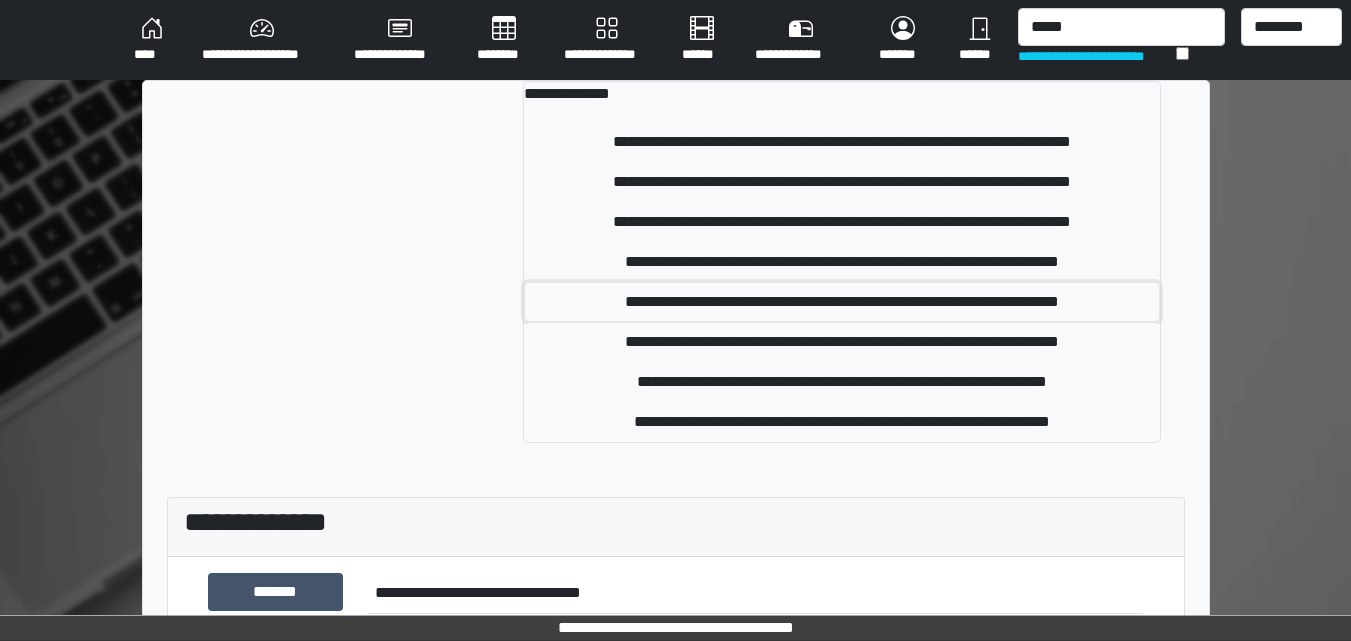 click on "**********" at bounding box center [841, 302] 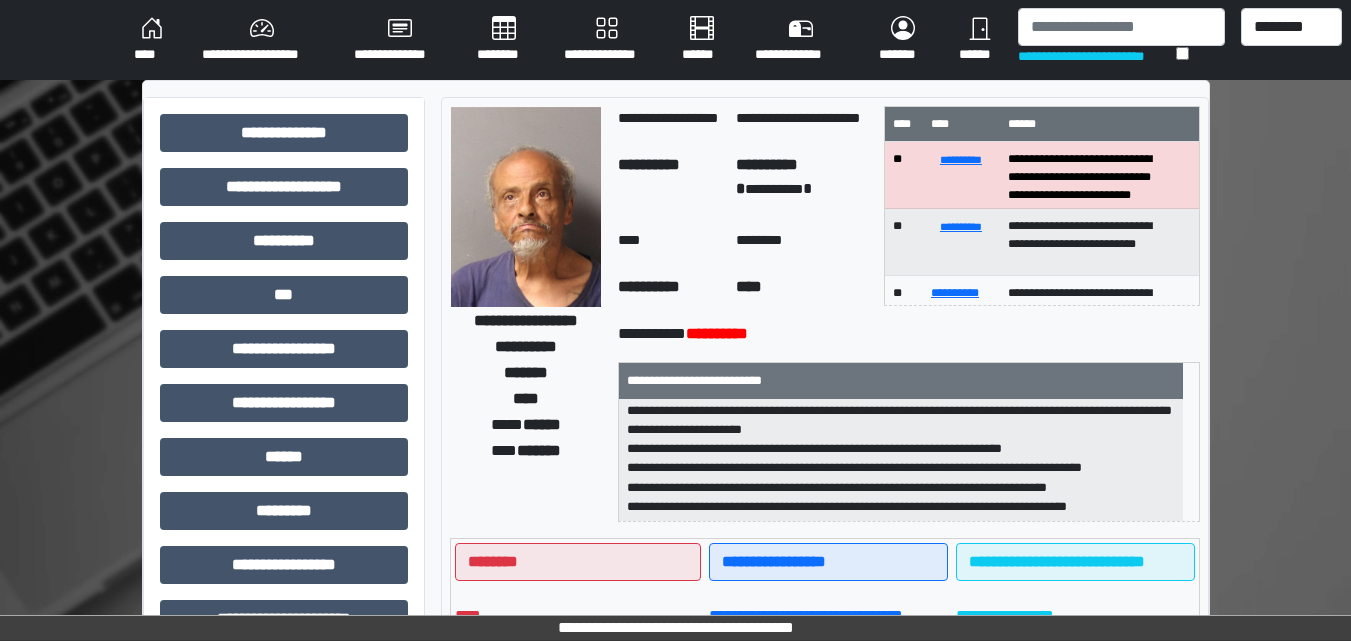 scroll, scrollTop: 44, scrollLeft: 0, axis: vertical 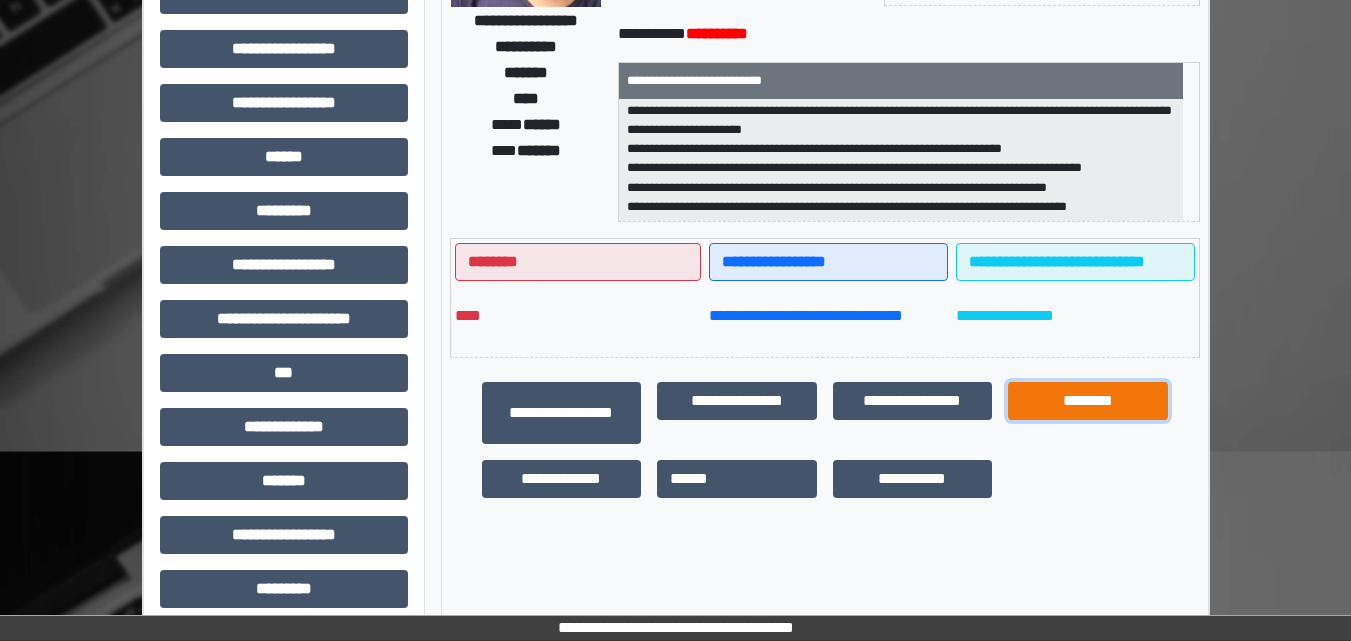 click on "********" at bounding box center [1088, 401] 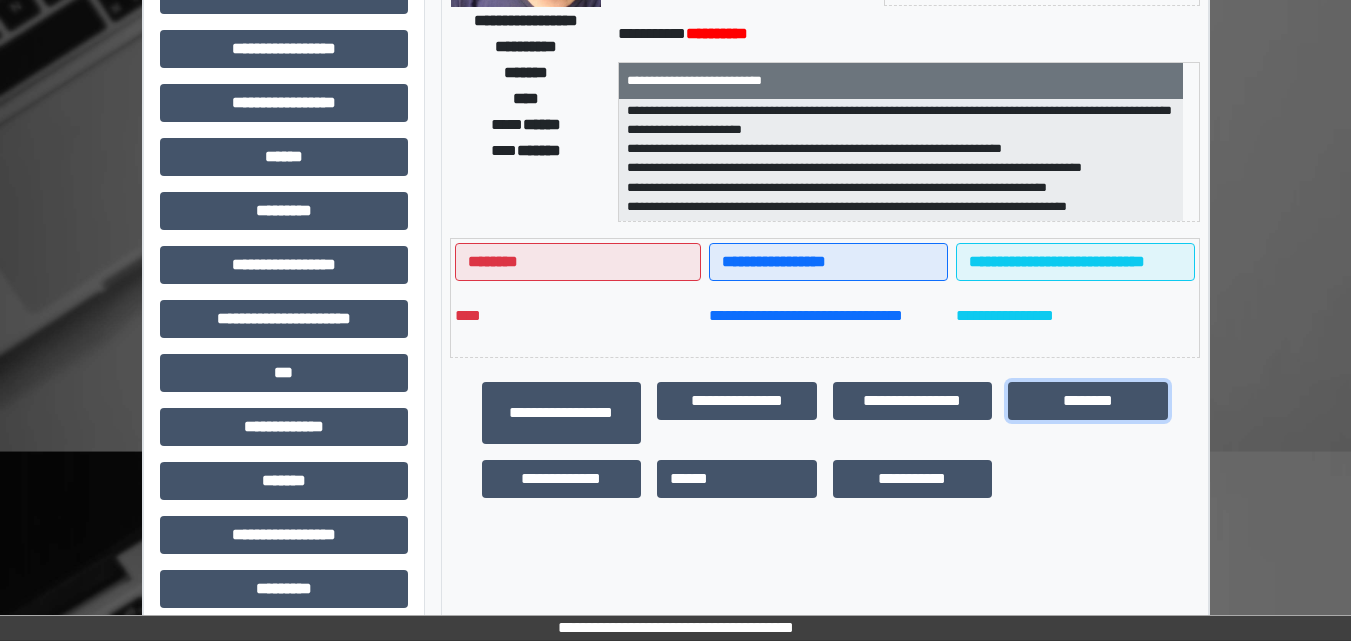scroll, scrollTop: 25, scrollLeft: 0, axis: vertical 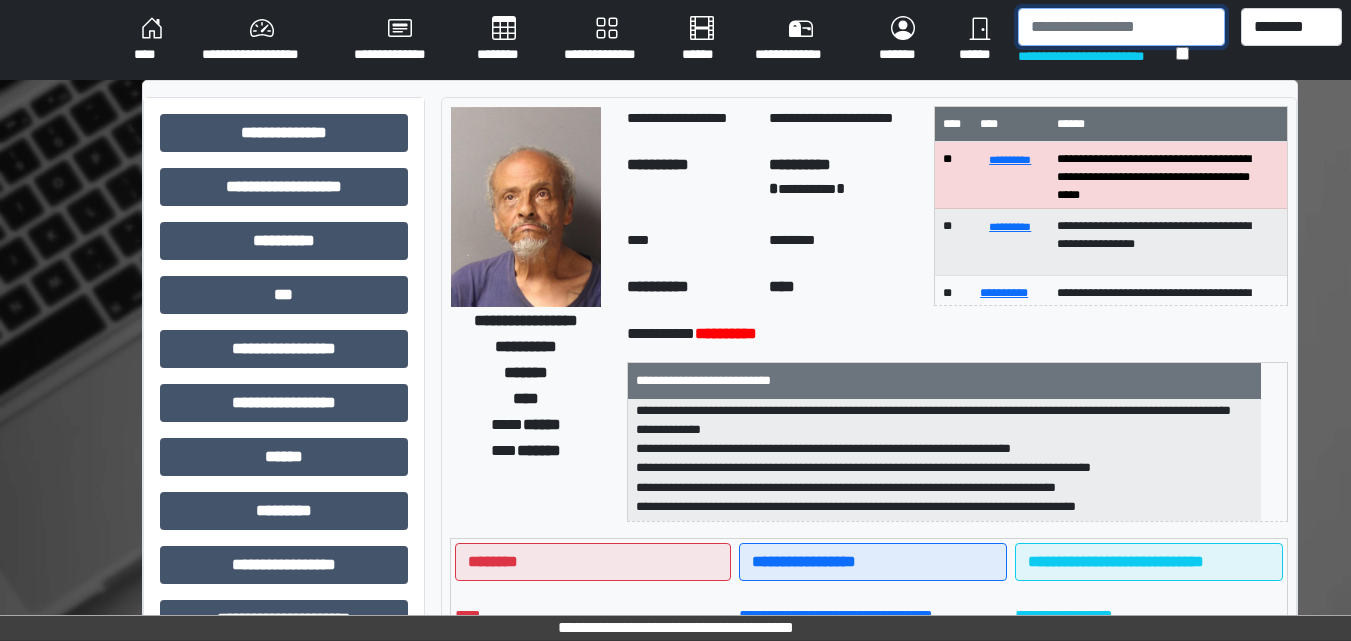 click at bounding box center (1121, 27) 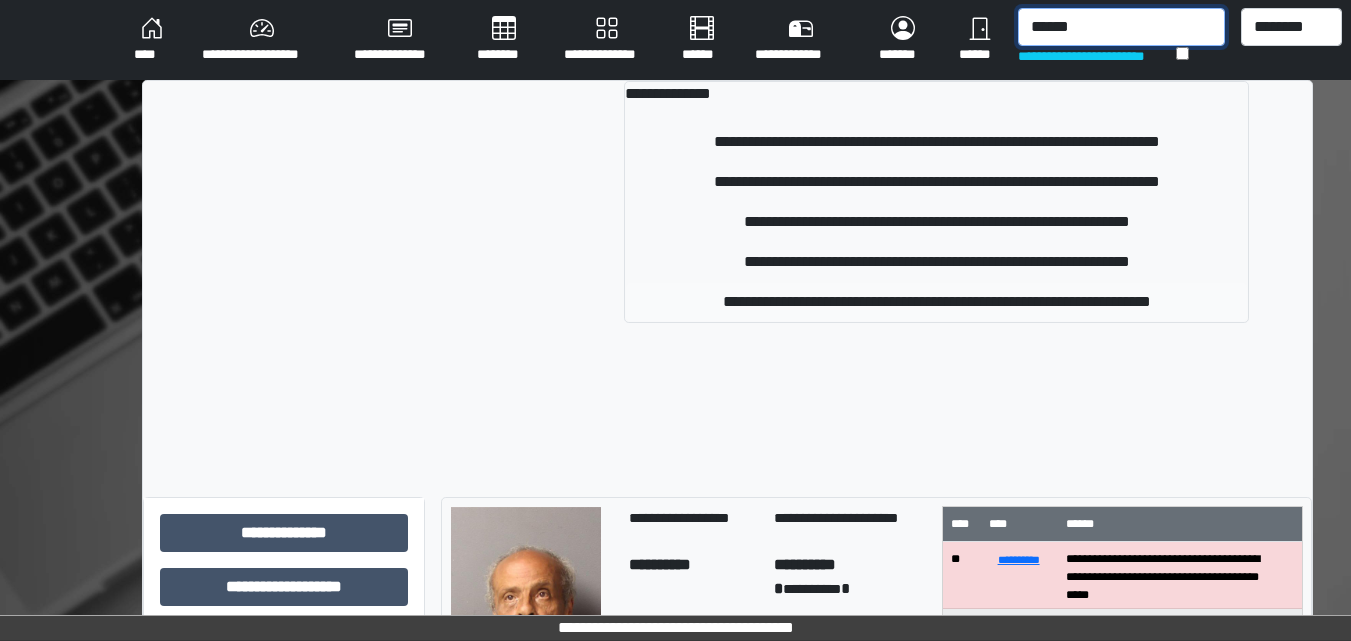 type on "******" 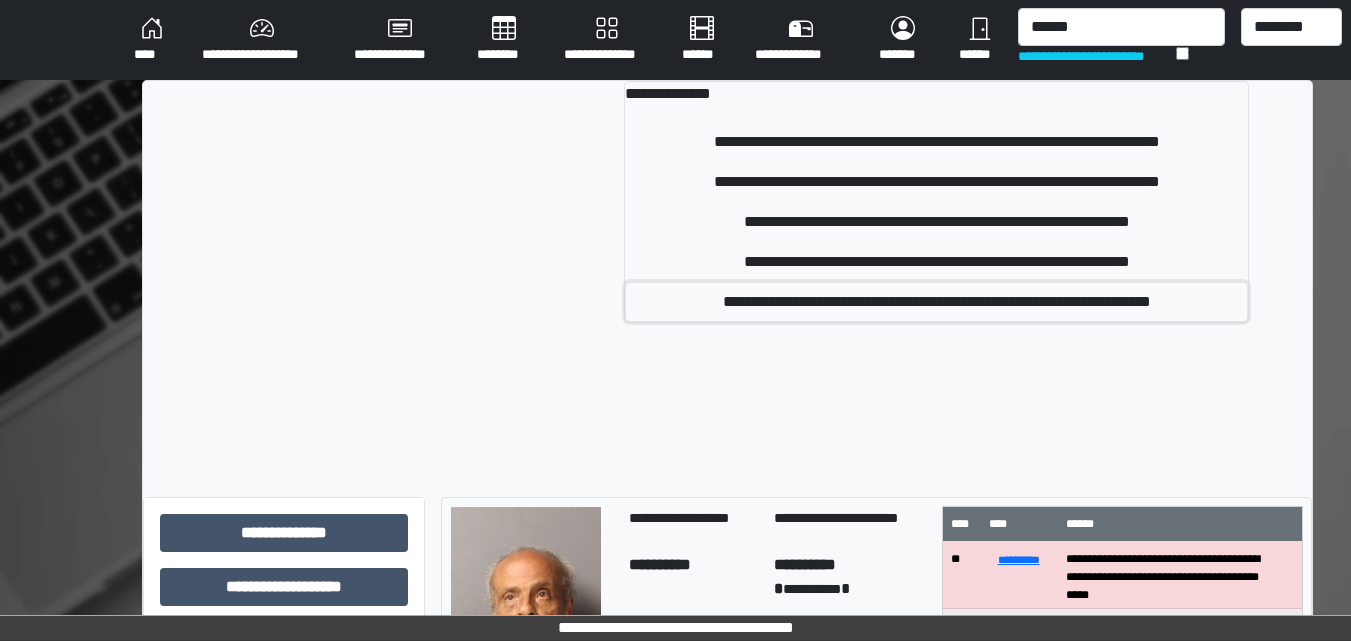 click on "**********" at bounding box center (936, 302) 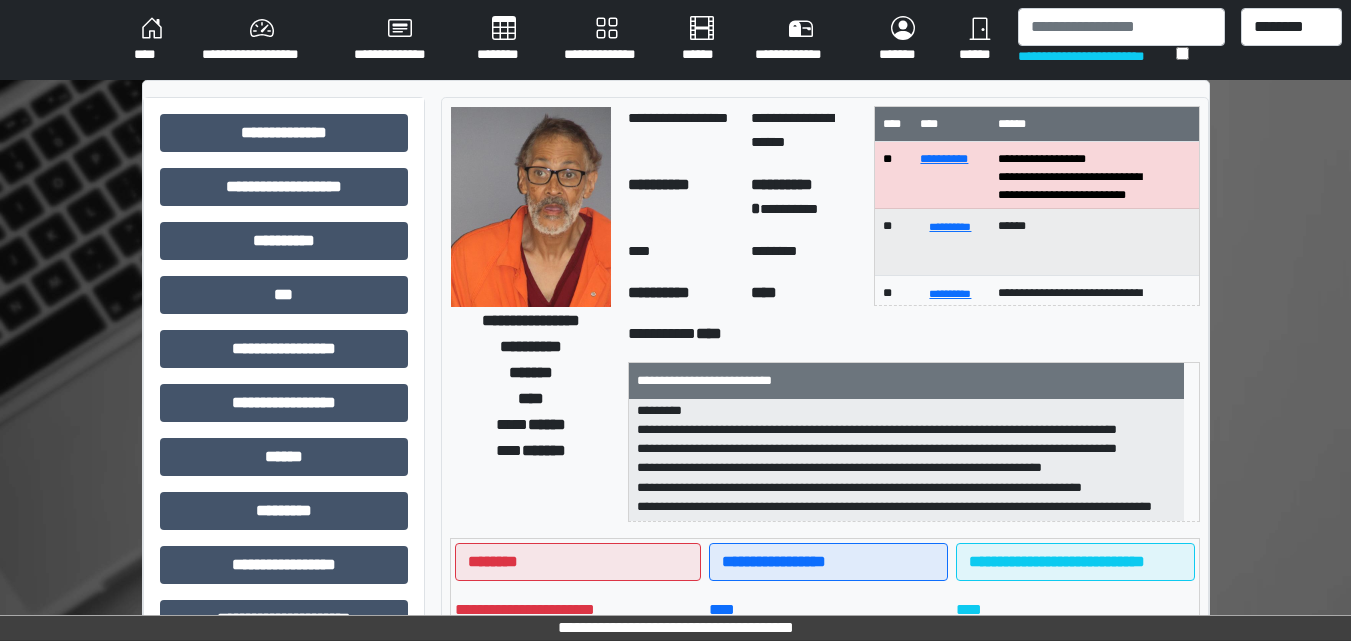 scroll, scrollTop: 82, scrollLeft: 0, axis: vertical 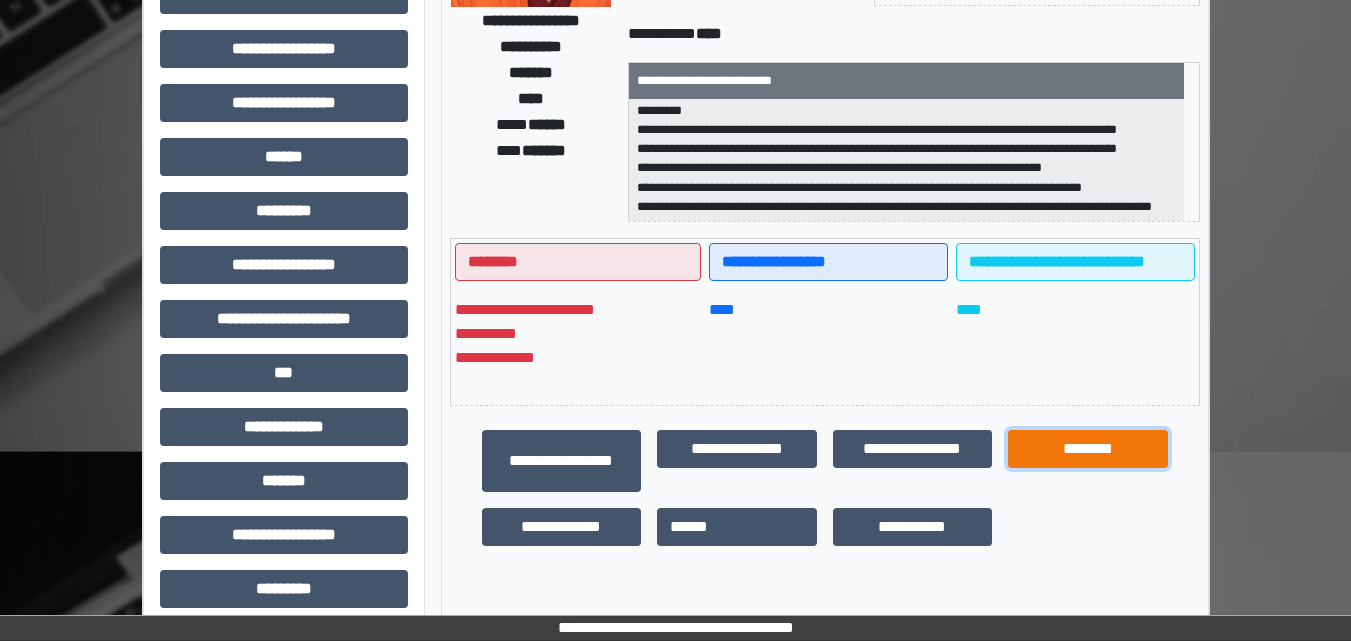 click on "********" at bounding box center [1088, 449] 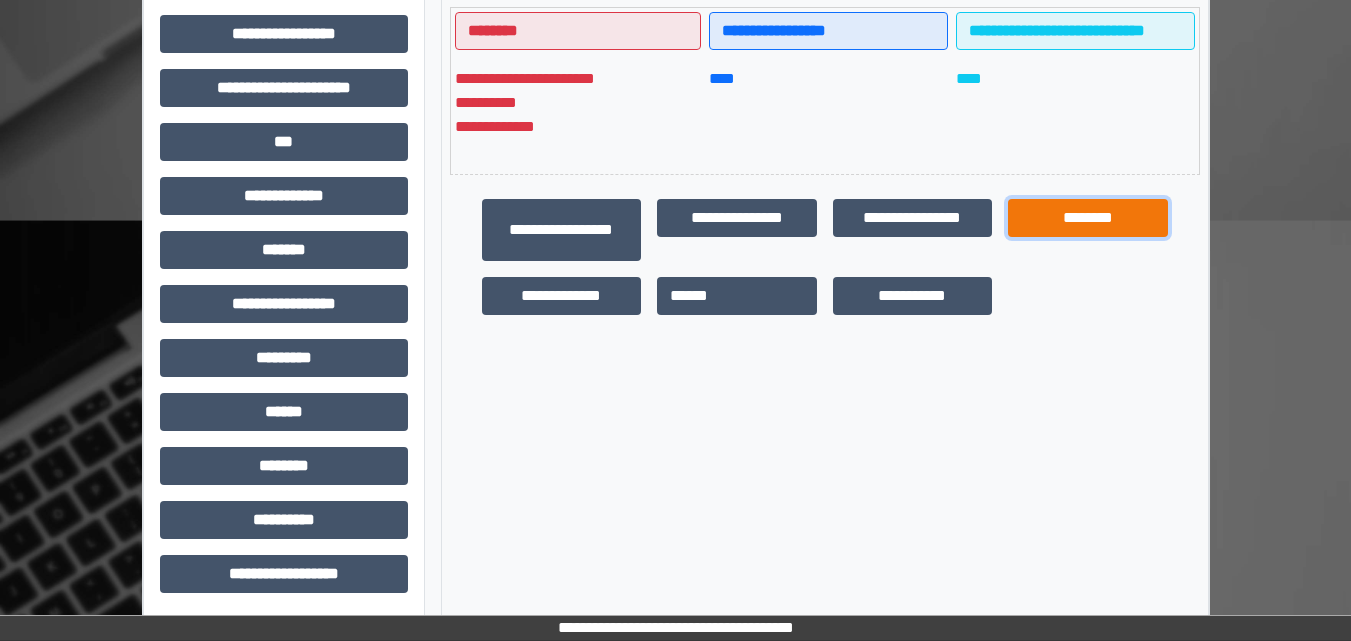 scroll, scrollTop: 45, scrollLeft: 0, axis: vertical 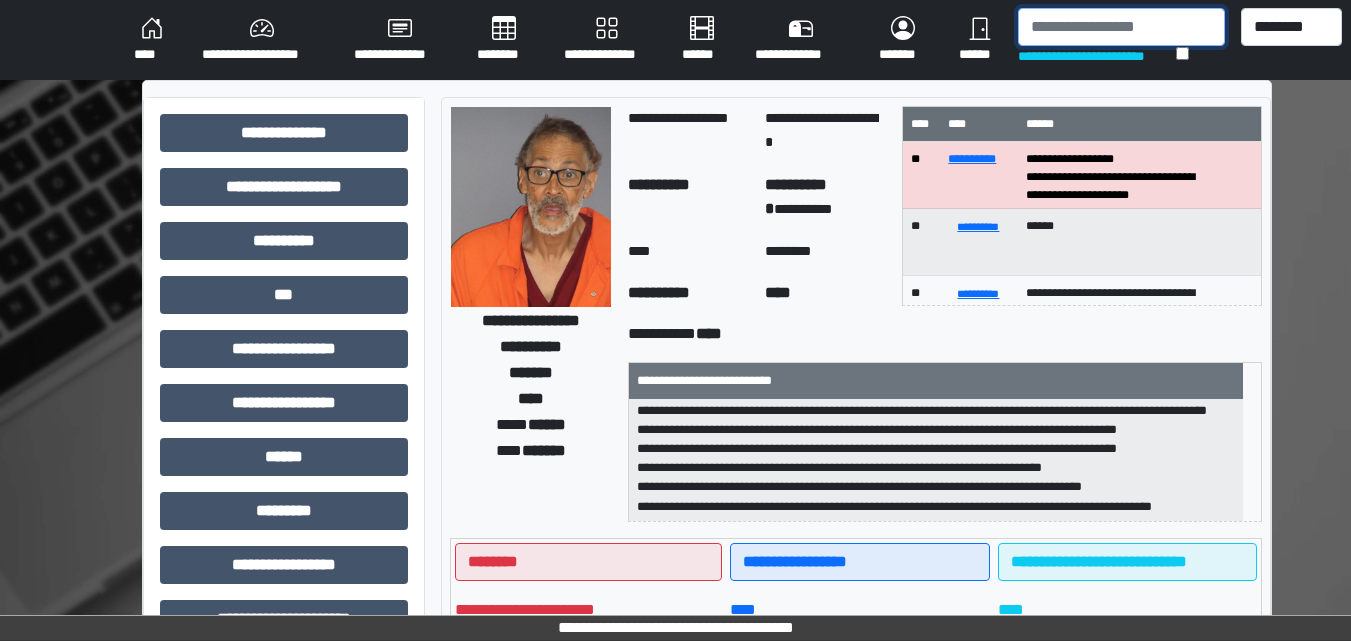 click at bounding box center [1121, 27] 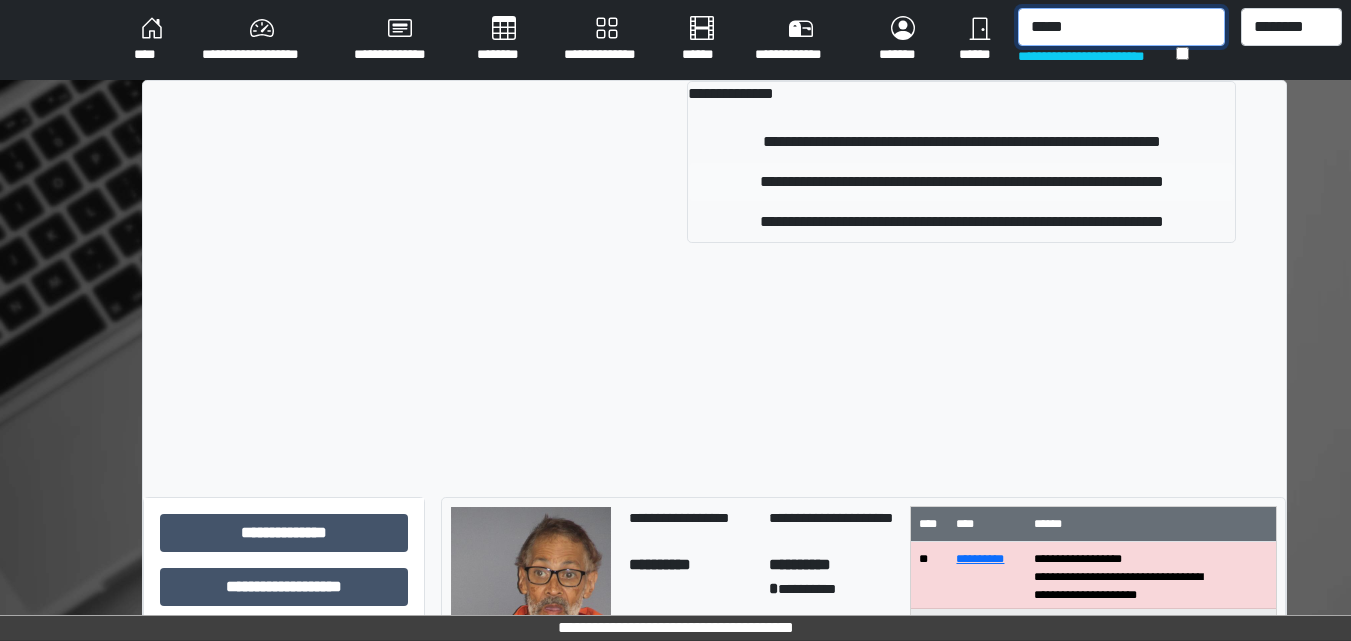 type on "*****" 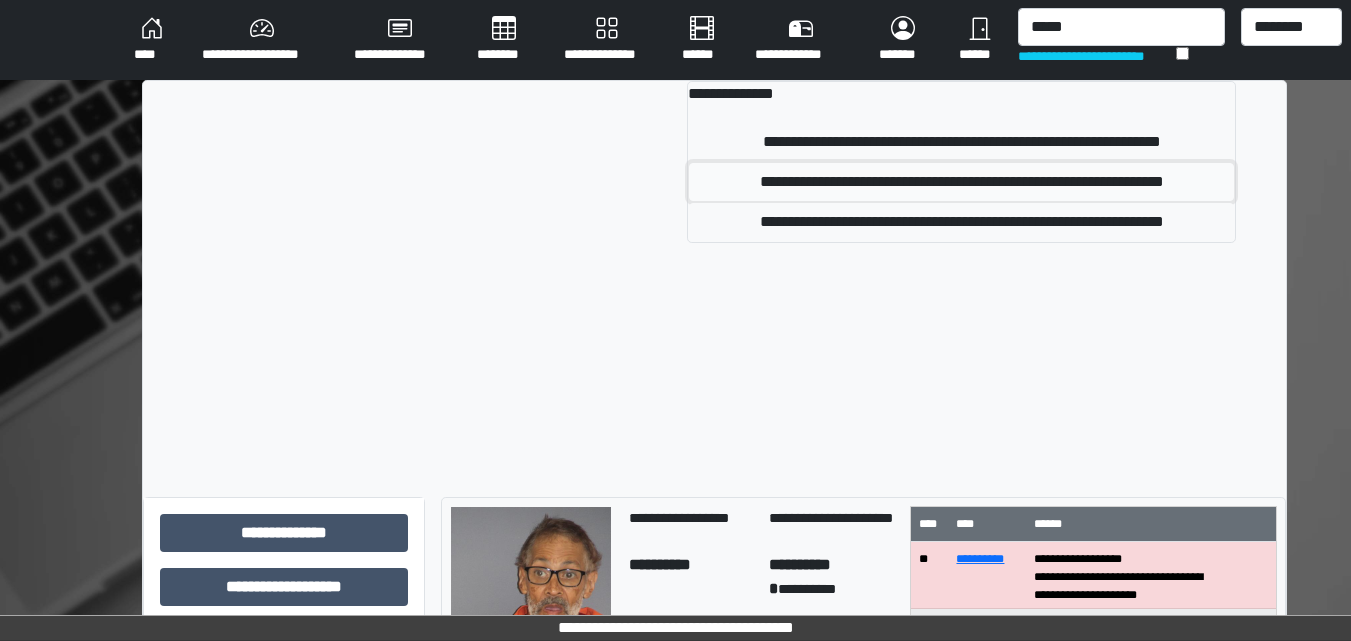 click on "**********" at bounding box center [962, 182] 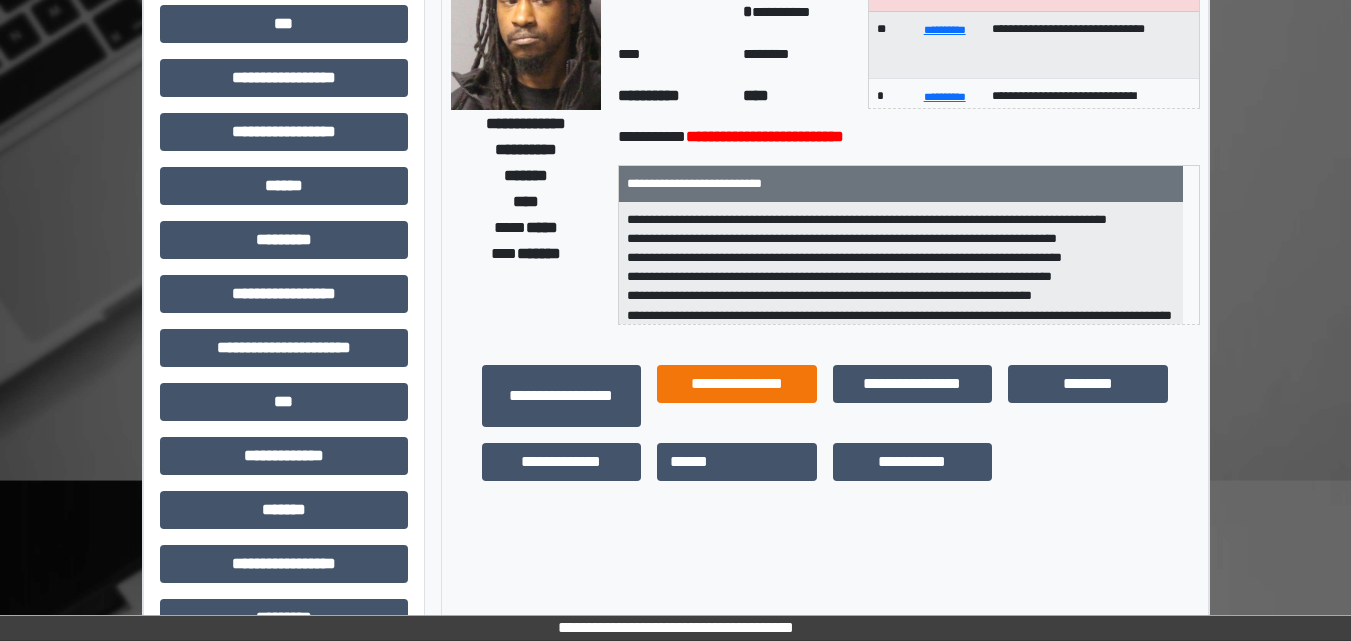scroll, scrollTop: 300, scrollLeft: 0, axis: vertical 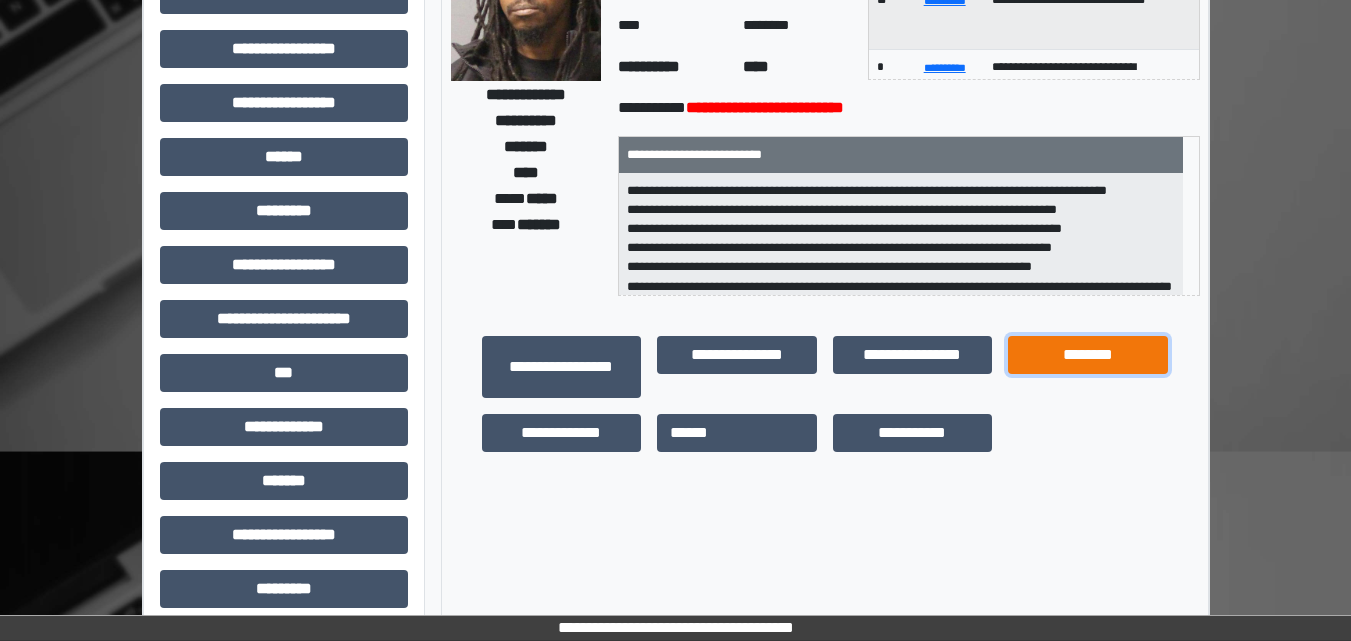 click on "********" at bounding box center [1088, 355] 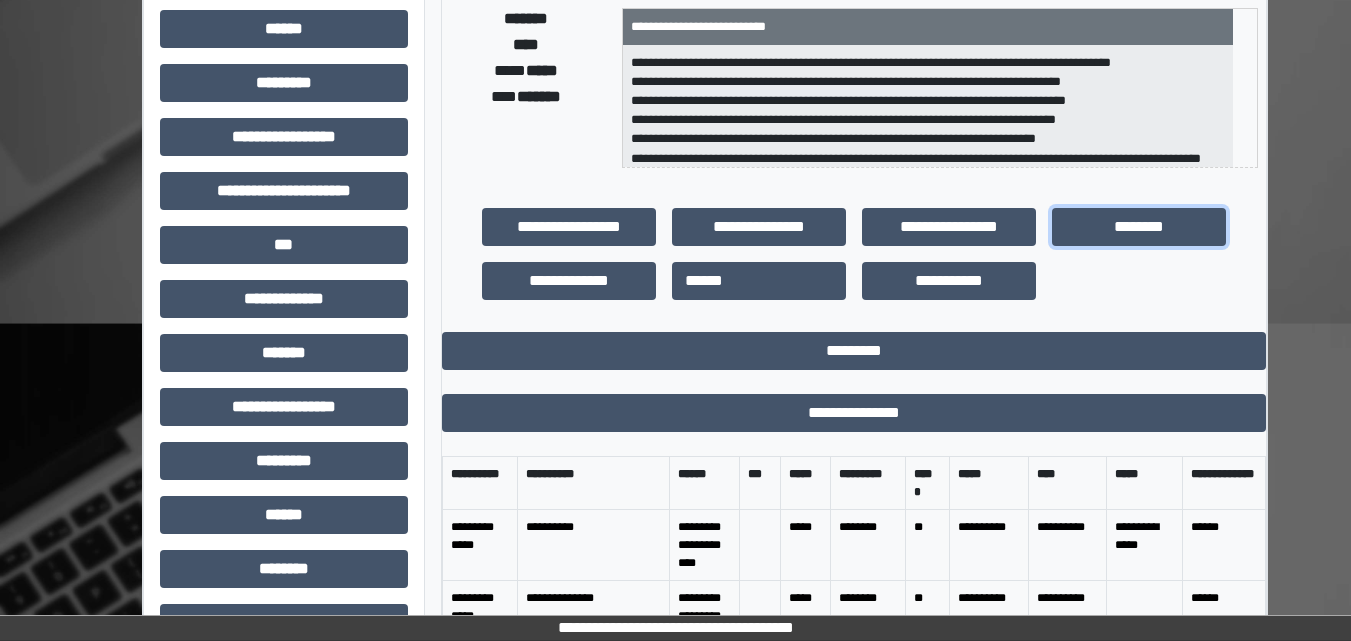 scroll, scrollTop: 700, scrollLeft: 0, axis: vertical 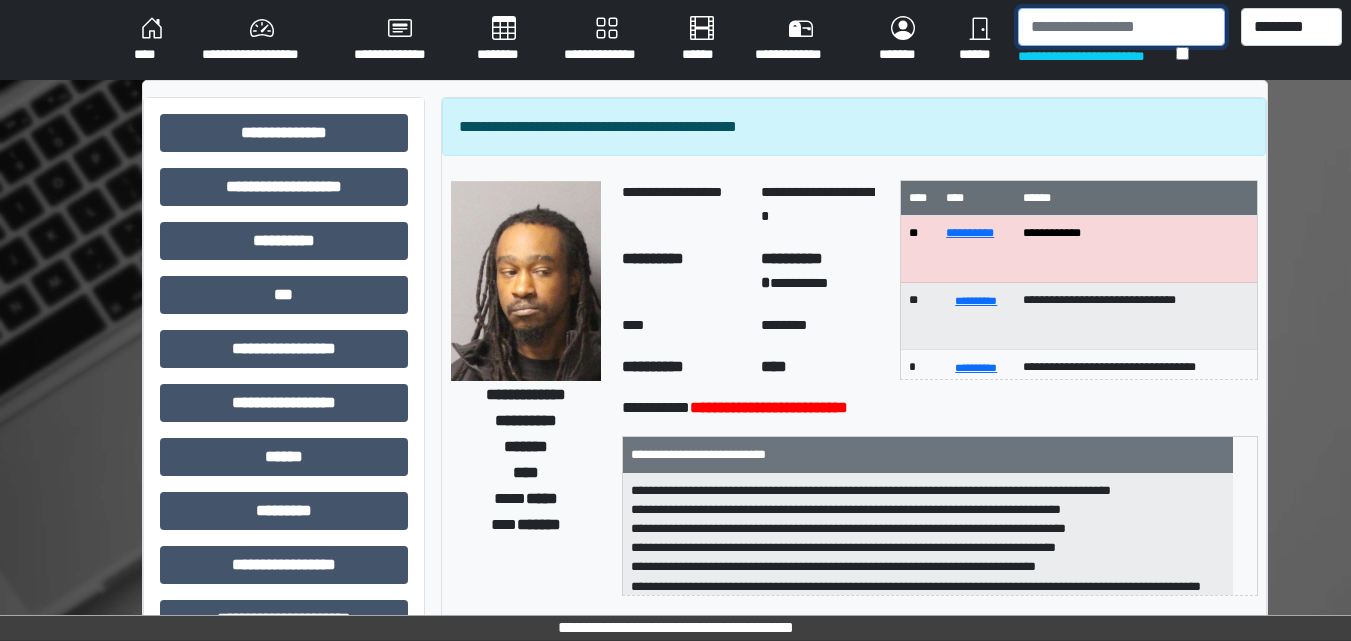 click at bounding box center (1121, 27) 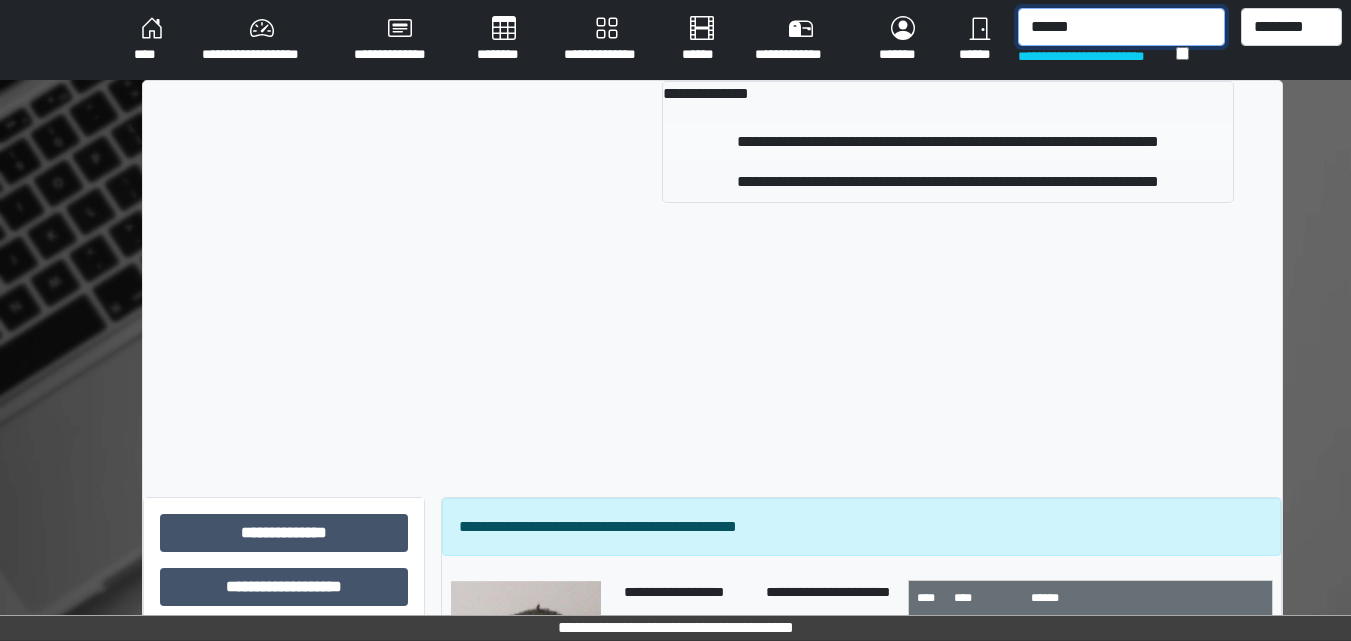 type on "******" 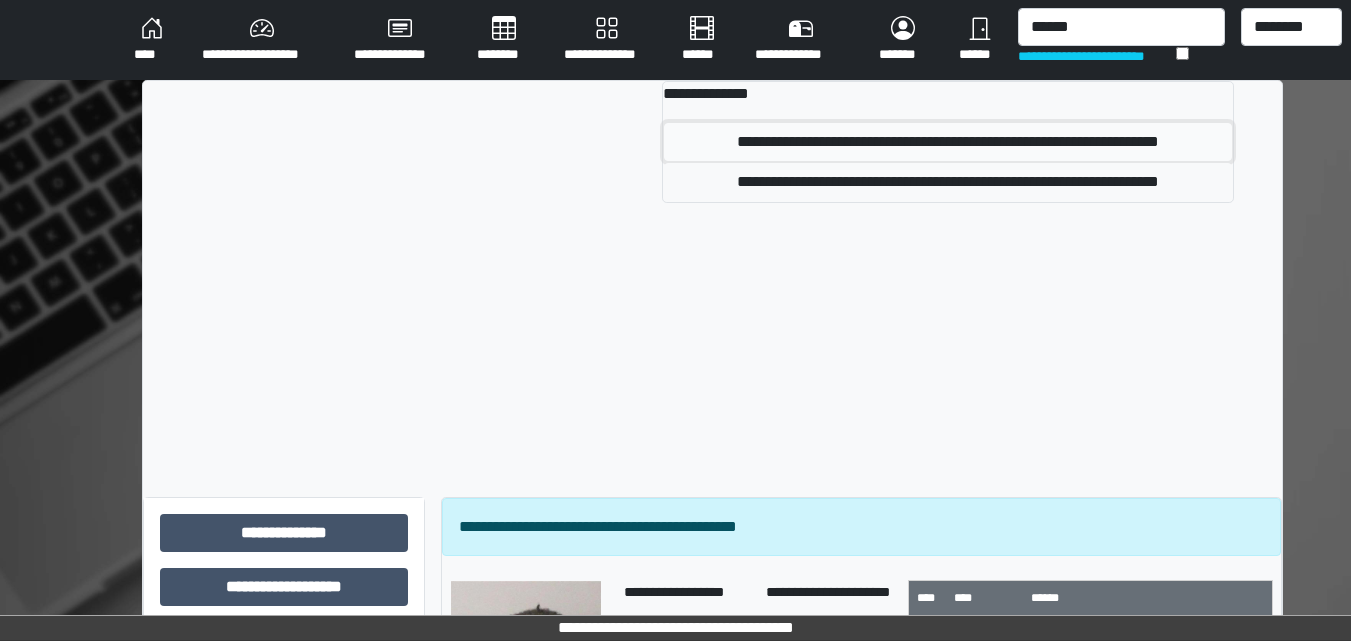 click on "**********" at bounding box center [948, 142] 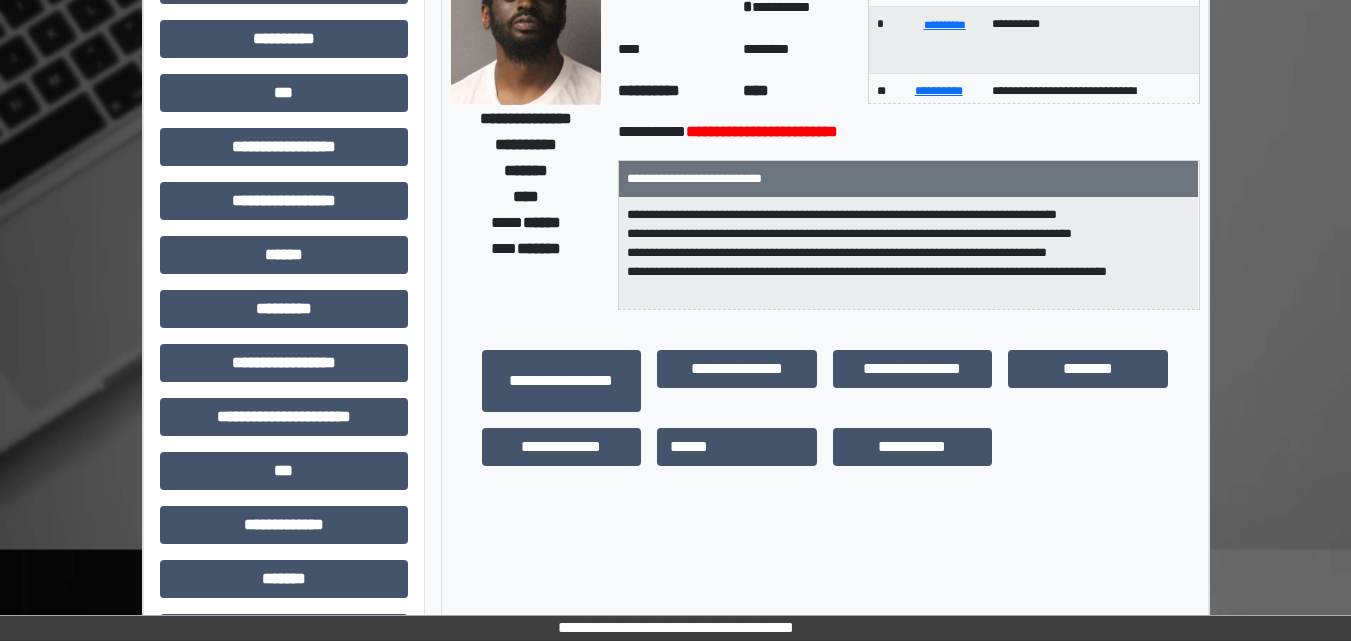 scroll, scrollTop: 500, scrollLeft: 0, axis: vertical 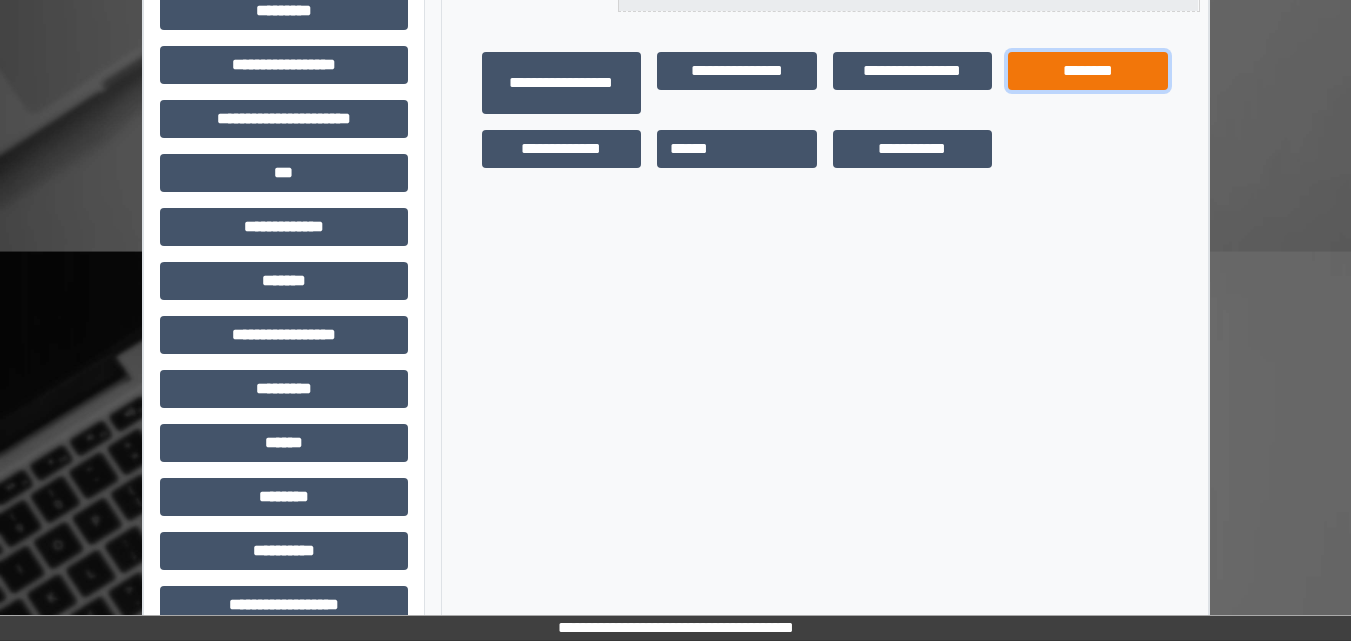 click on "********" at bounding box center [1088, 71] 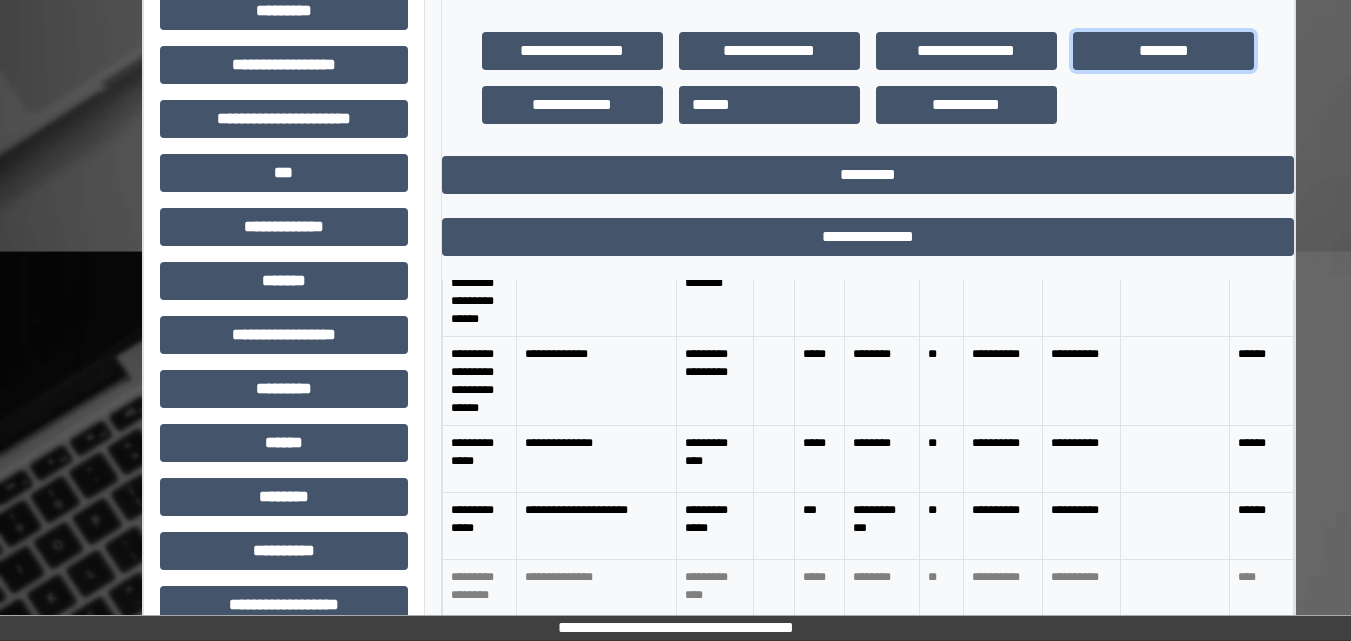 scroll, scrollTop: 0, scrollLeft: 0, axis: both 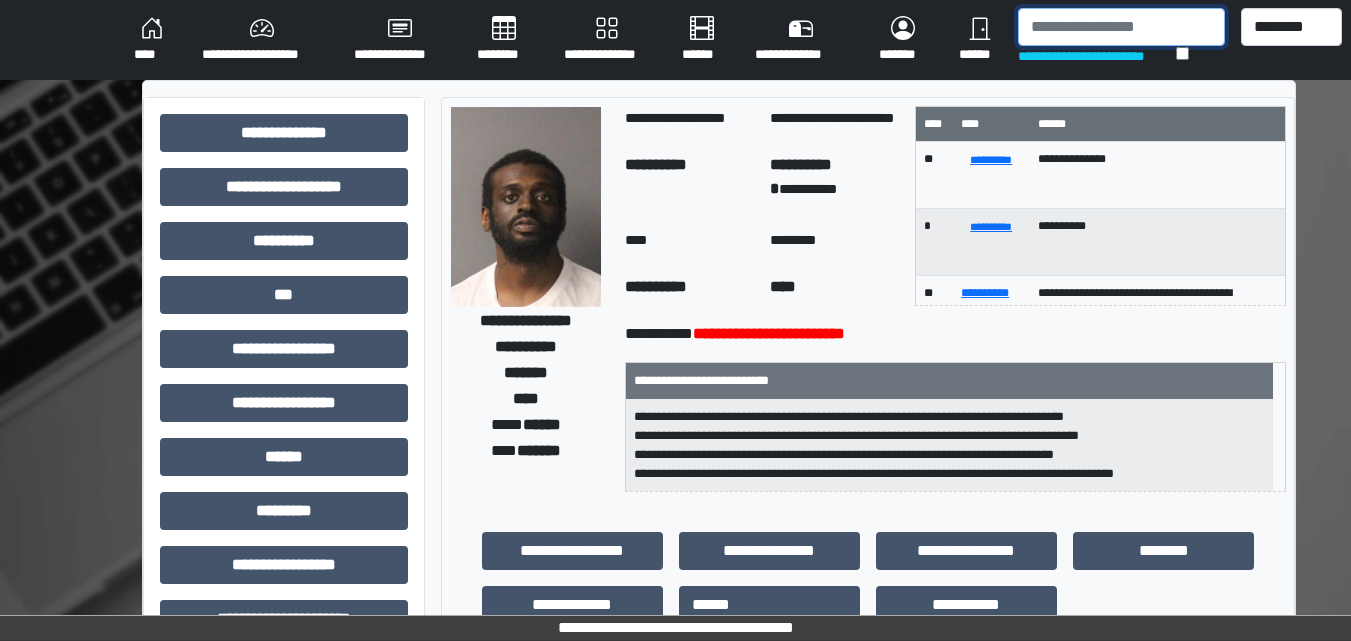 click at bounding box center (1121, 27) 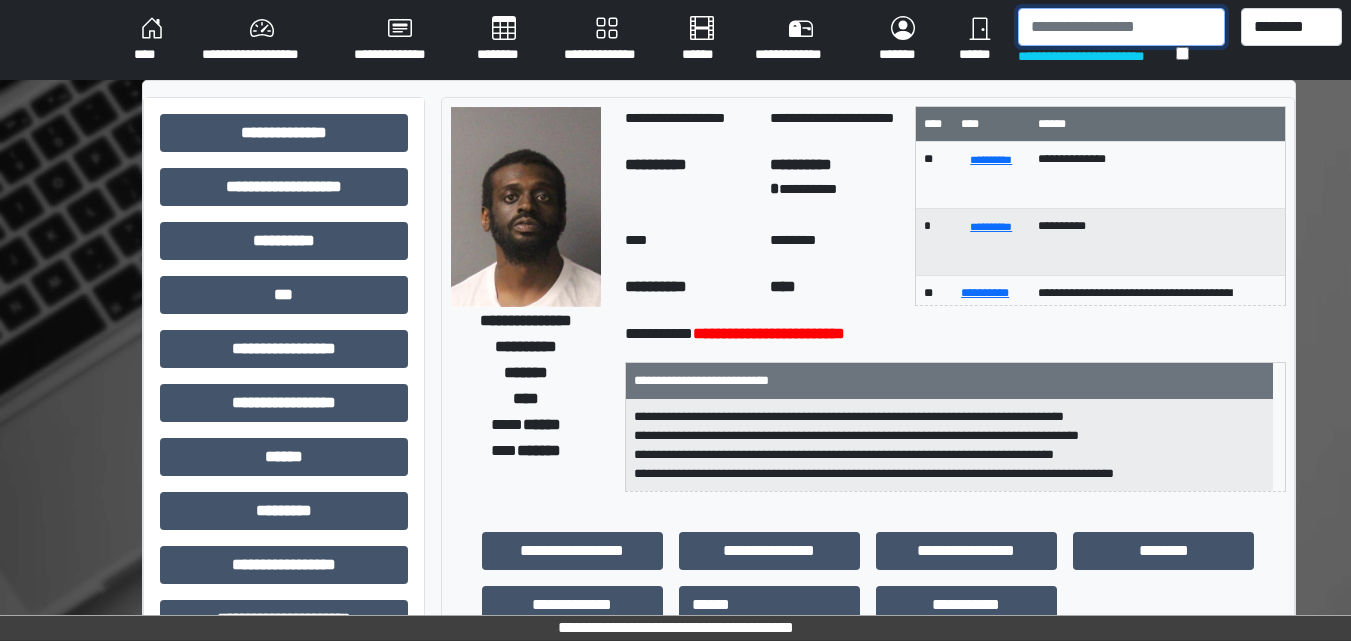 click at bounding box center [1121, 27] 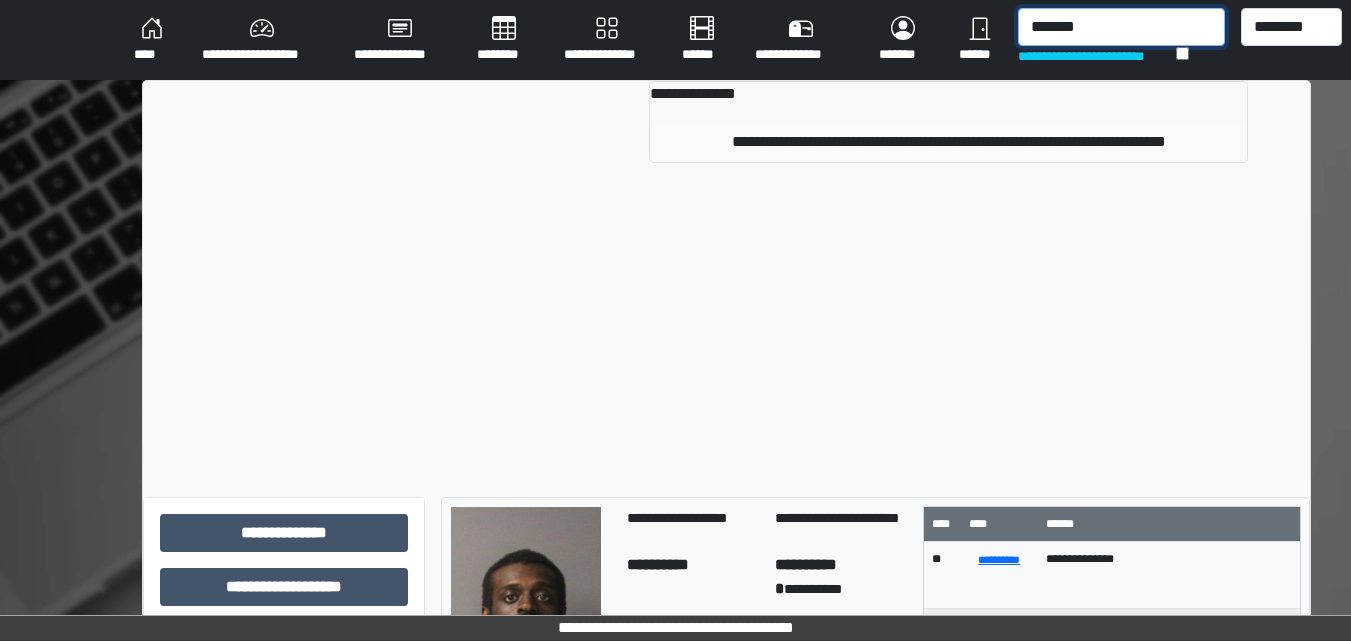 type on "*******" 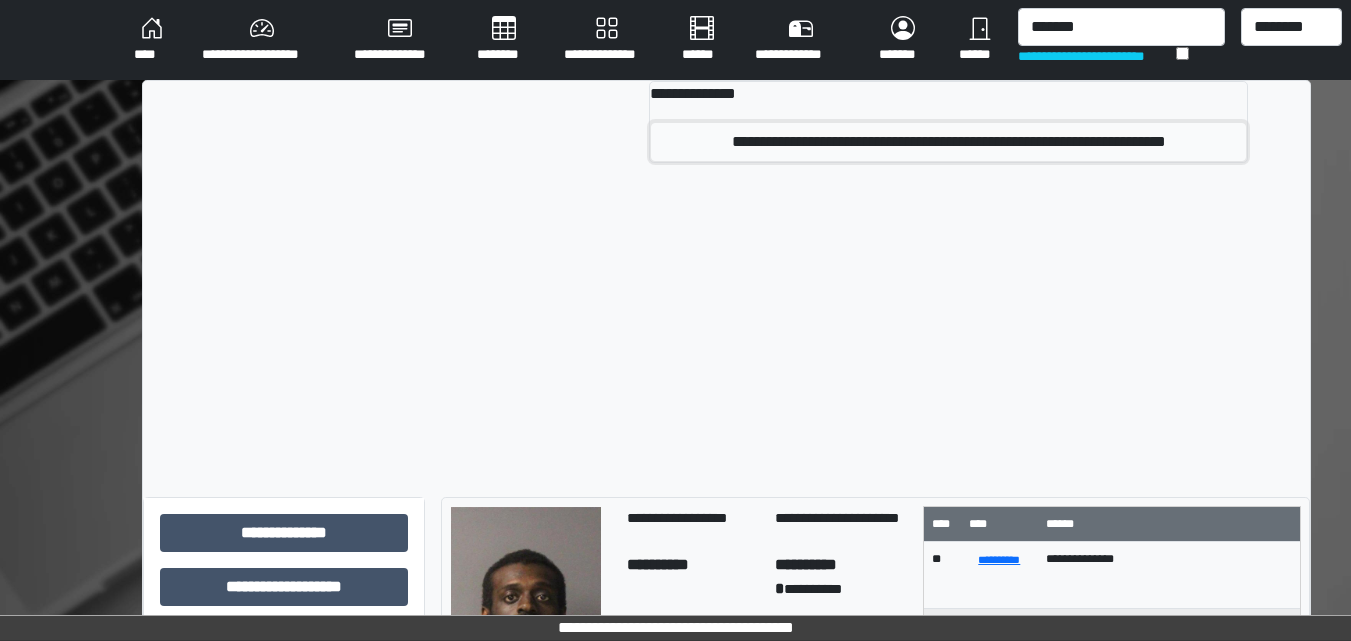 click on "**********" at bounding box center [949, 142] 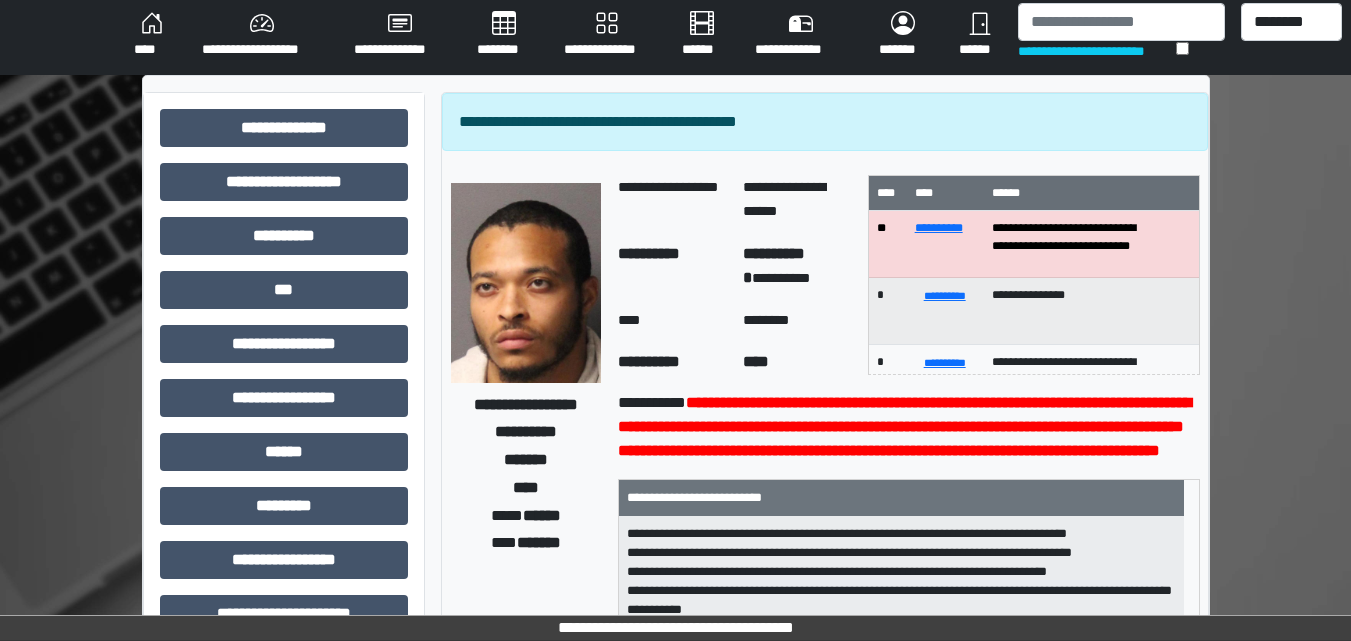 scroll, scrollTop: 0, scrollLeft: 0, axis: both 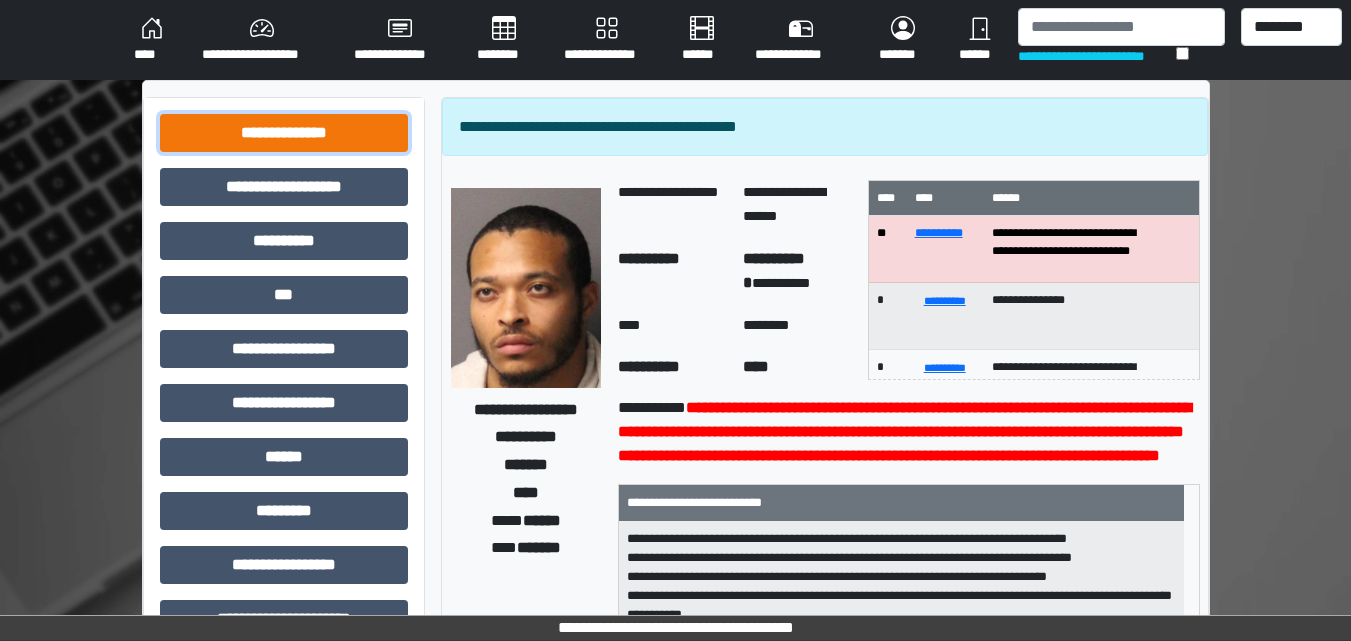 click on "**********" at bounding box center [284, 133] 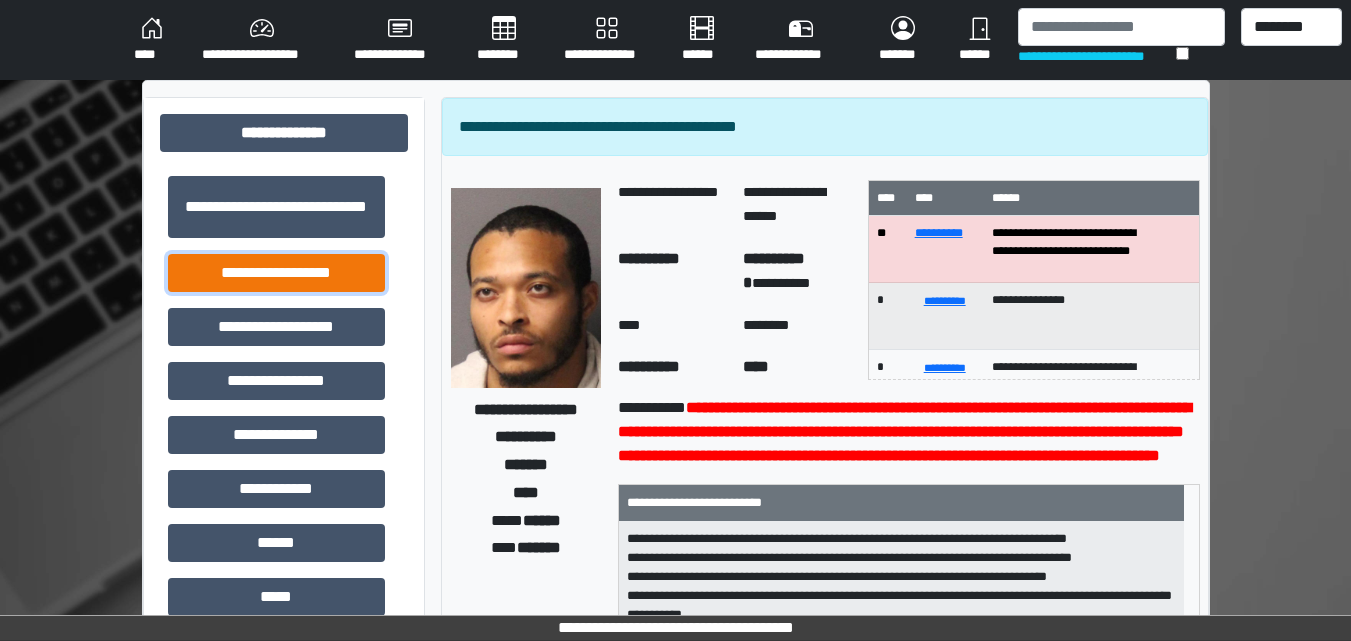 click on "**********" at bounding box center [276, 273] 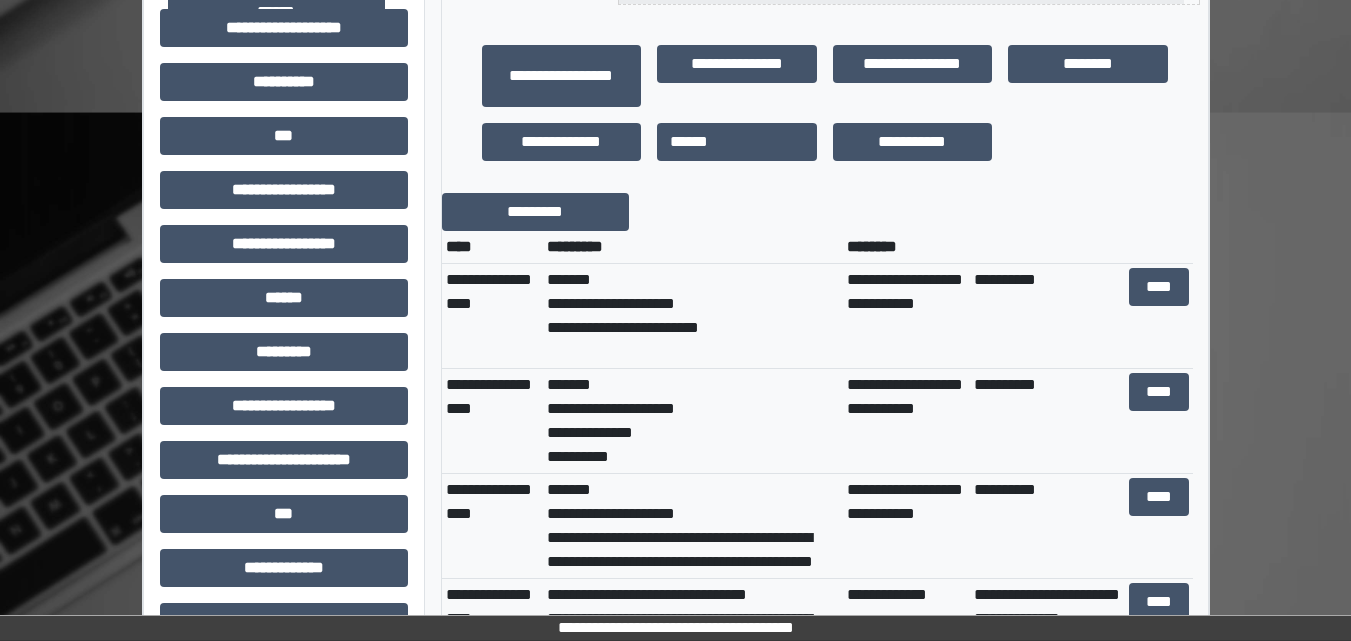 scroll, scrollTop: 700, scrollLeft: 0, axis: vertical 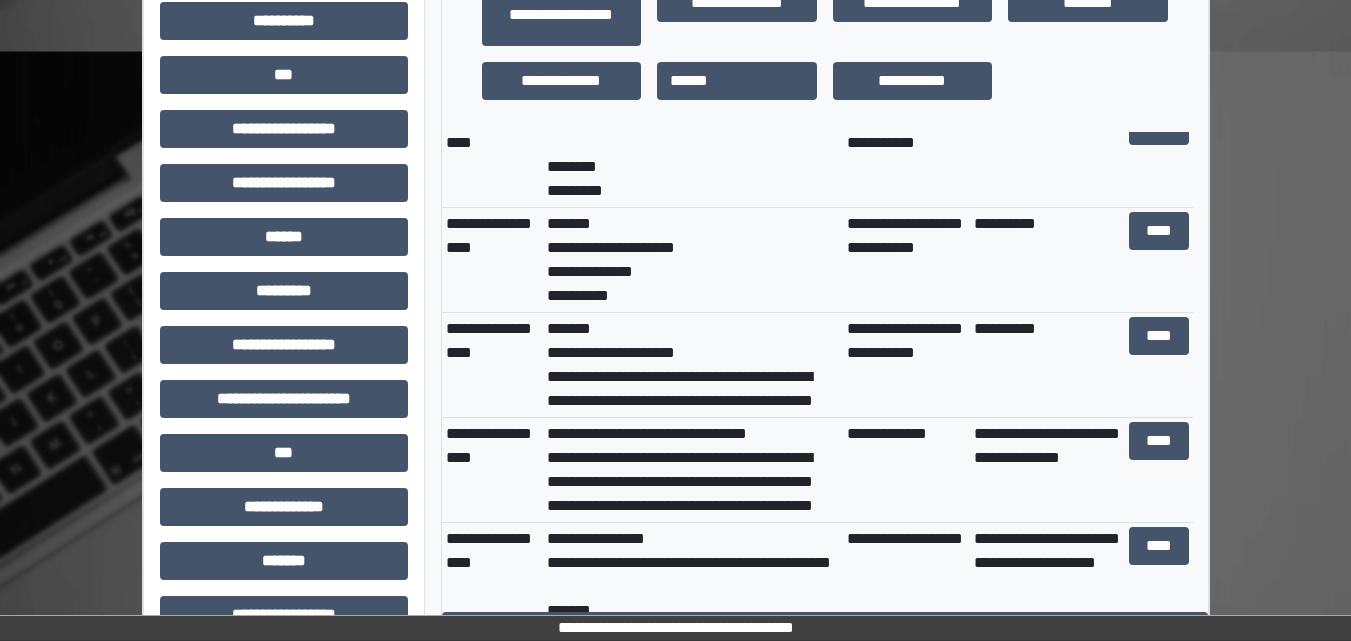 click on "**********" at bounding box center (693, 260) 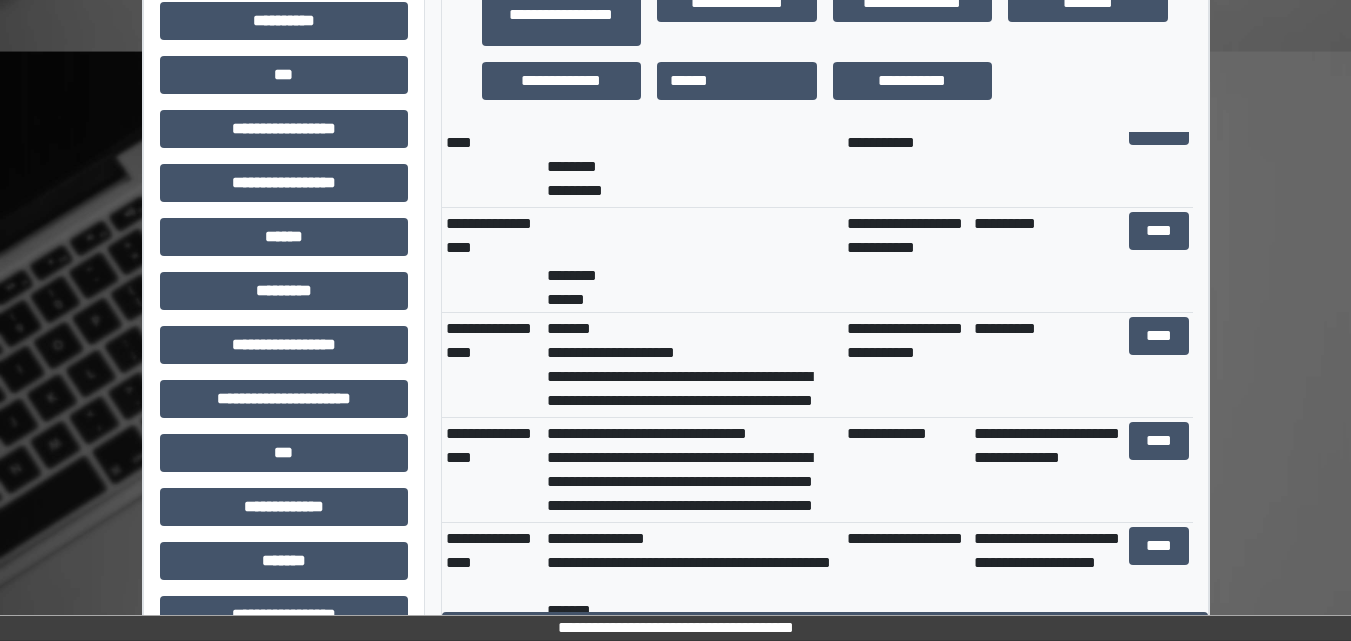 scroll, scrollTop: 144, scrollLeft: 0, axis: vertical 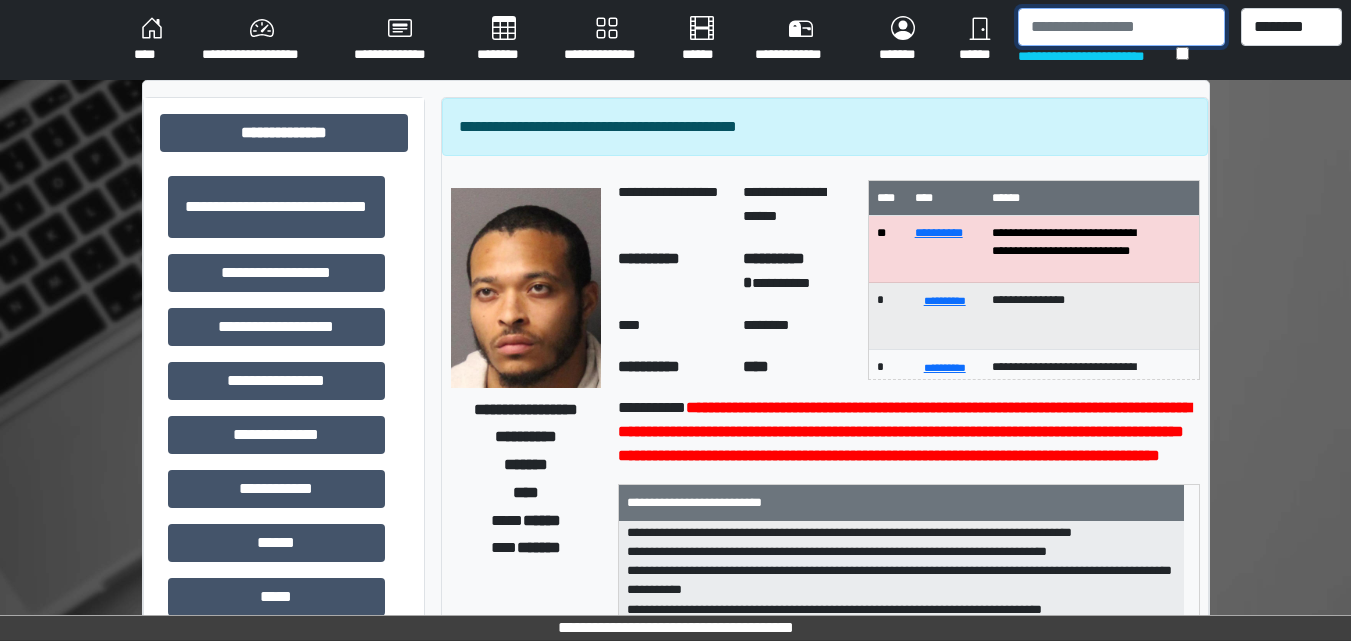 click at bounding box center (1121, 27) 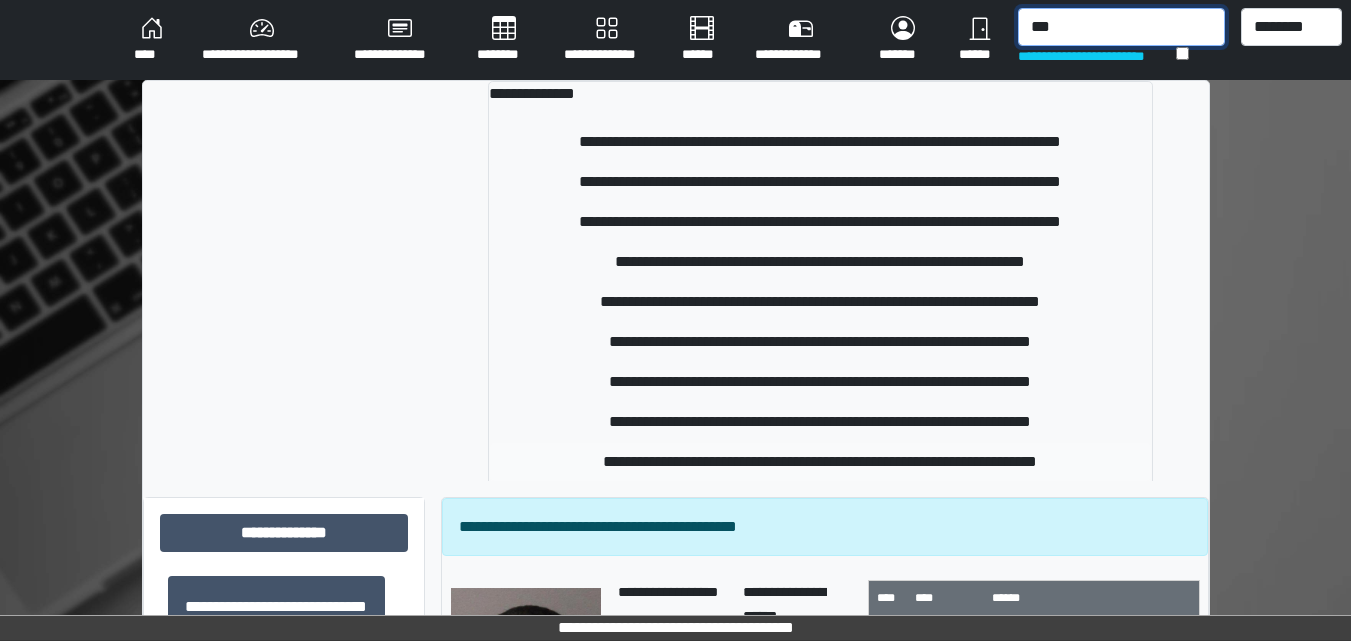 type on "***" 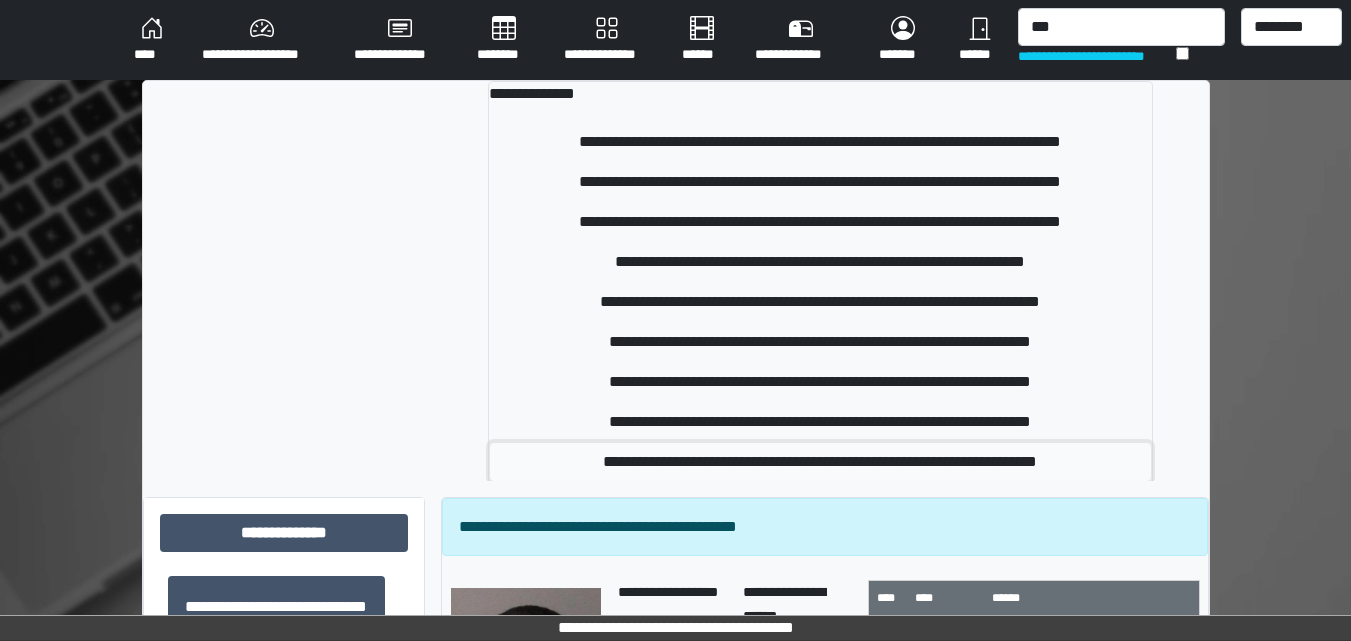 click on "**********" at bounding box center [820, 462] 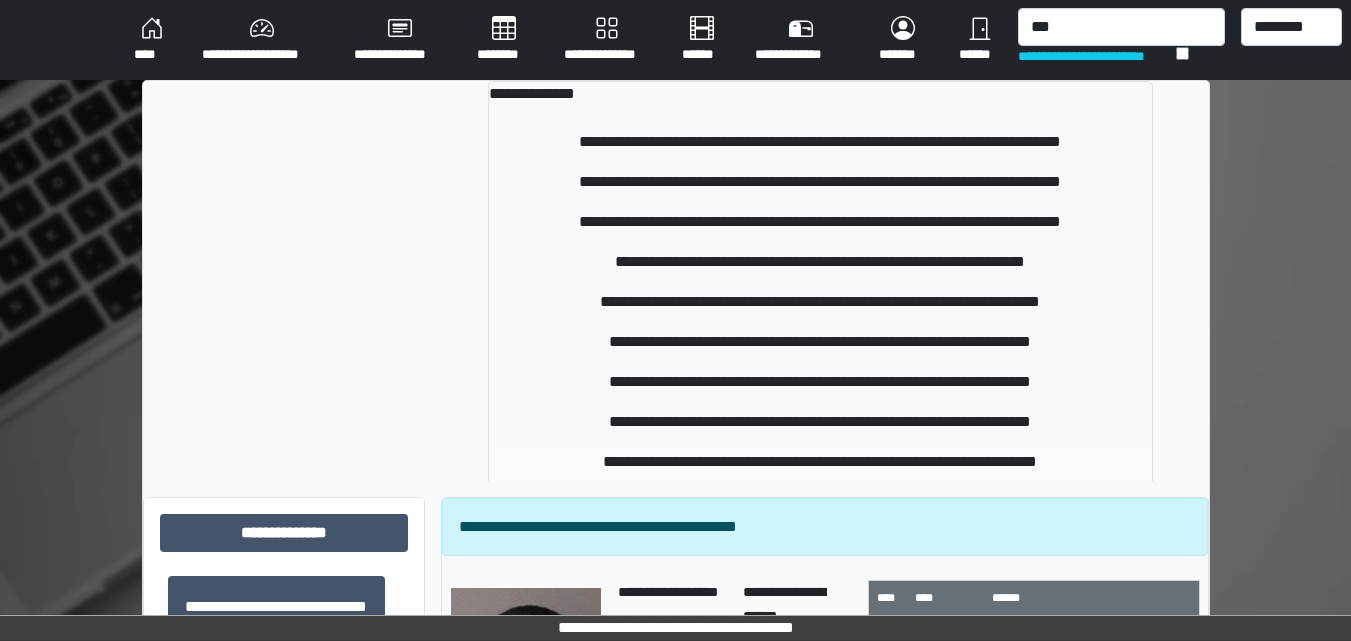 type 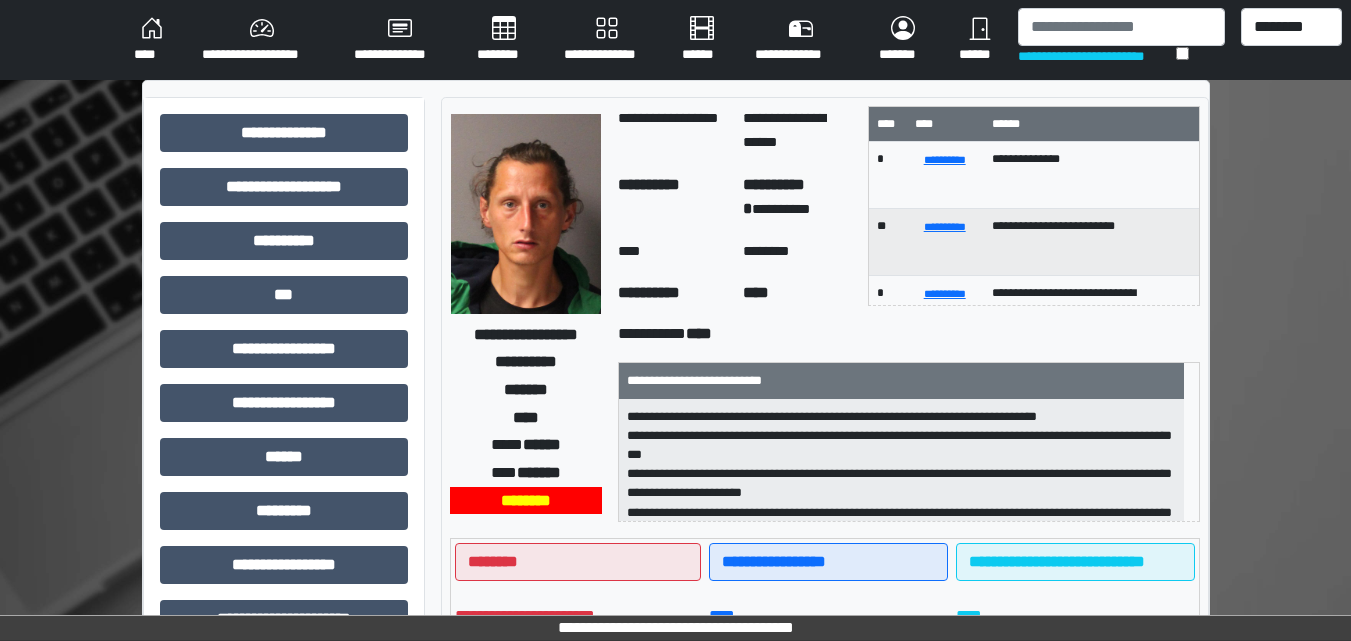 scroll, scrollTop: 159, scrollLeft: 0, axis: vertical 